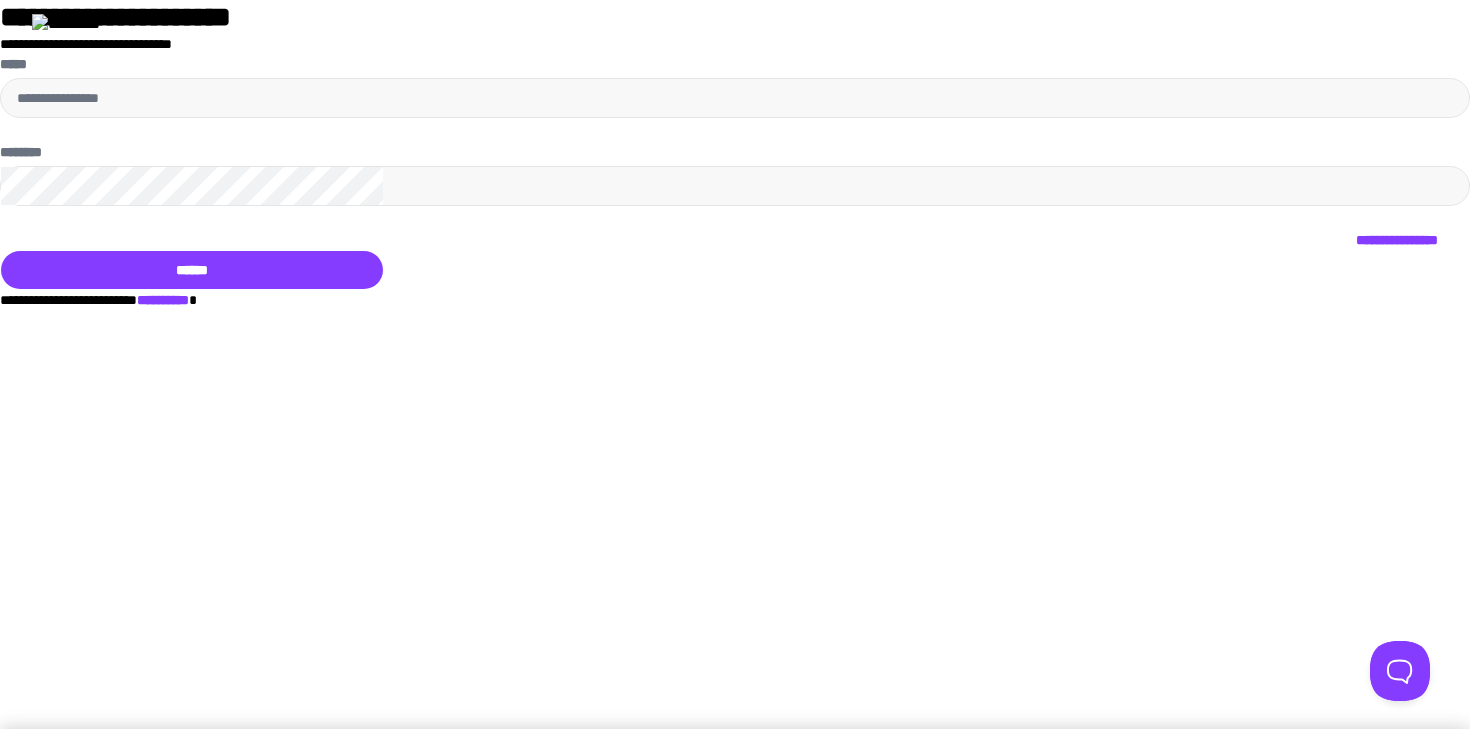 scroll, scrollTop: 0, scrollLeft: 0, axis: both 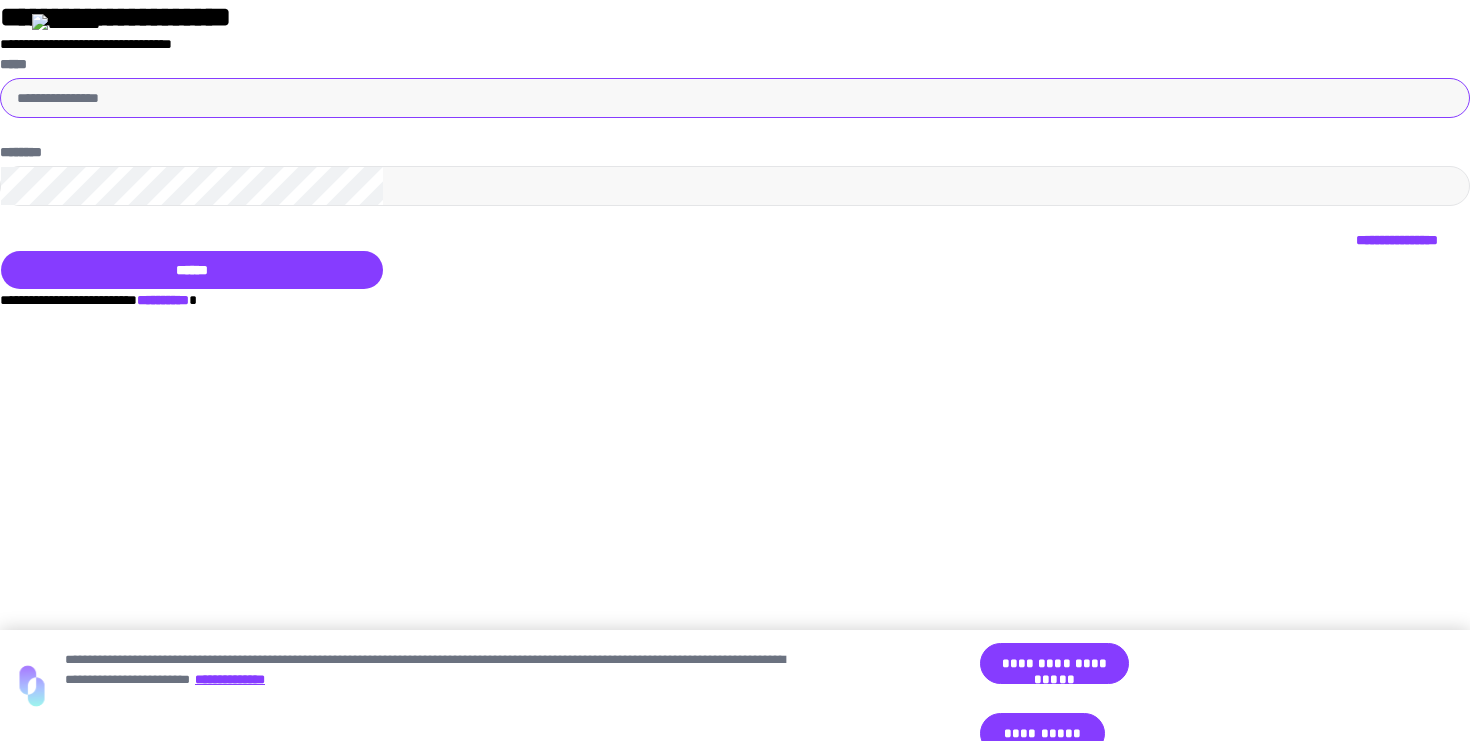 type on "**********" 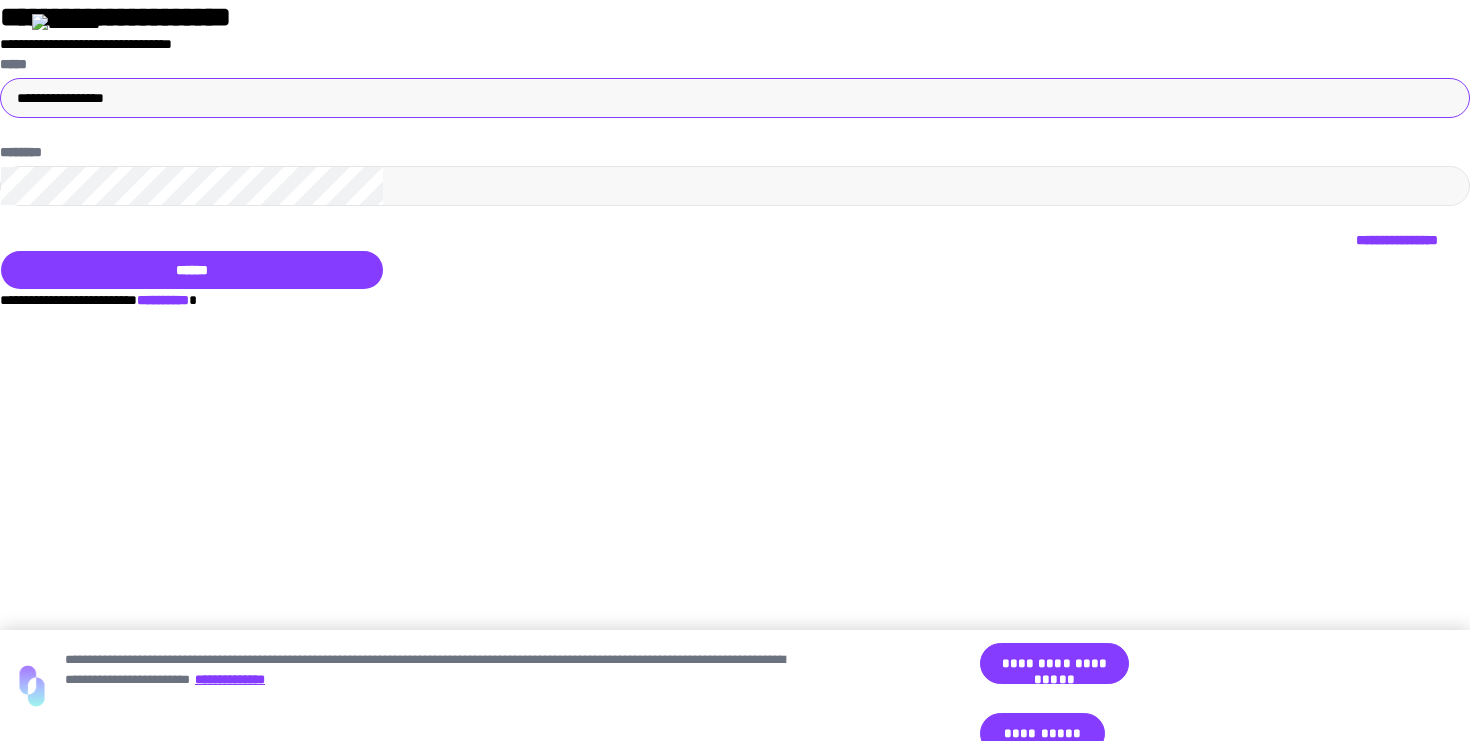 click on "******" at bounding box center [192, 270] 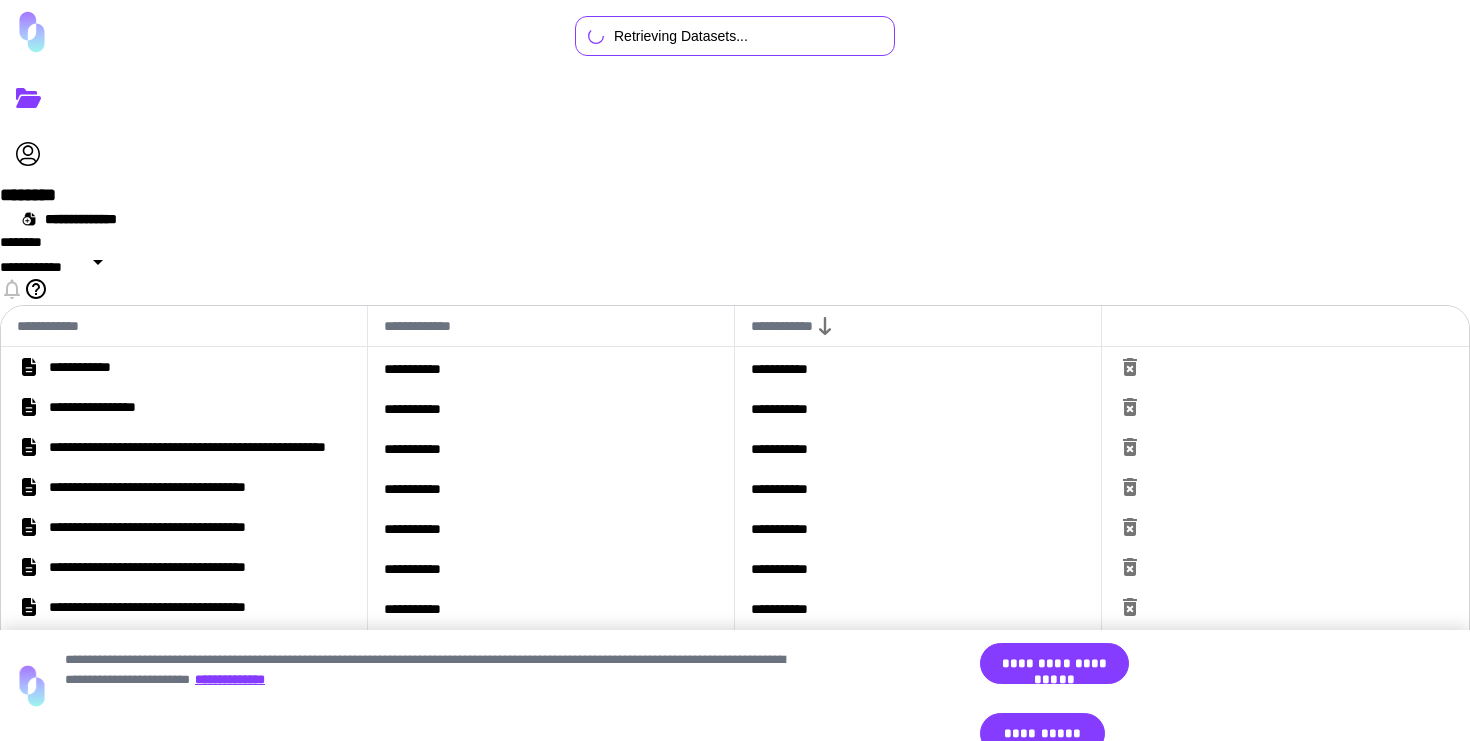 click on "**********" at bounding box center [184, 647] 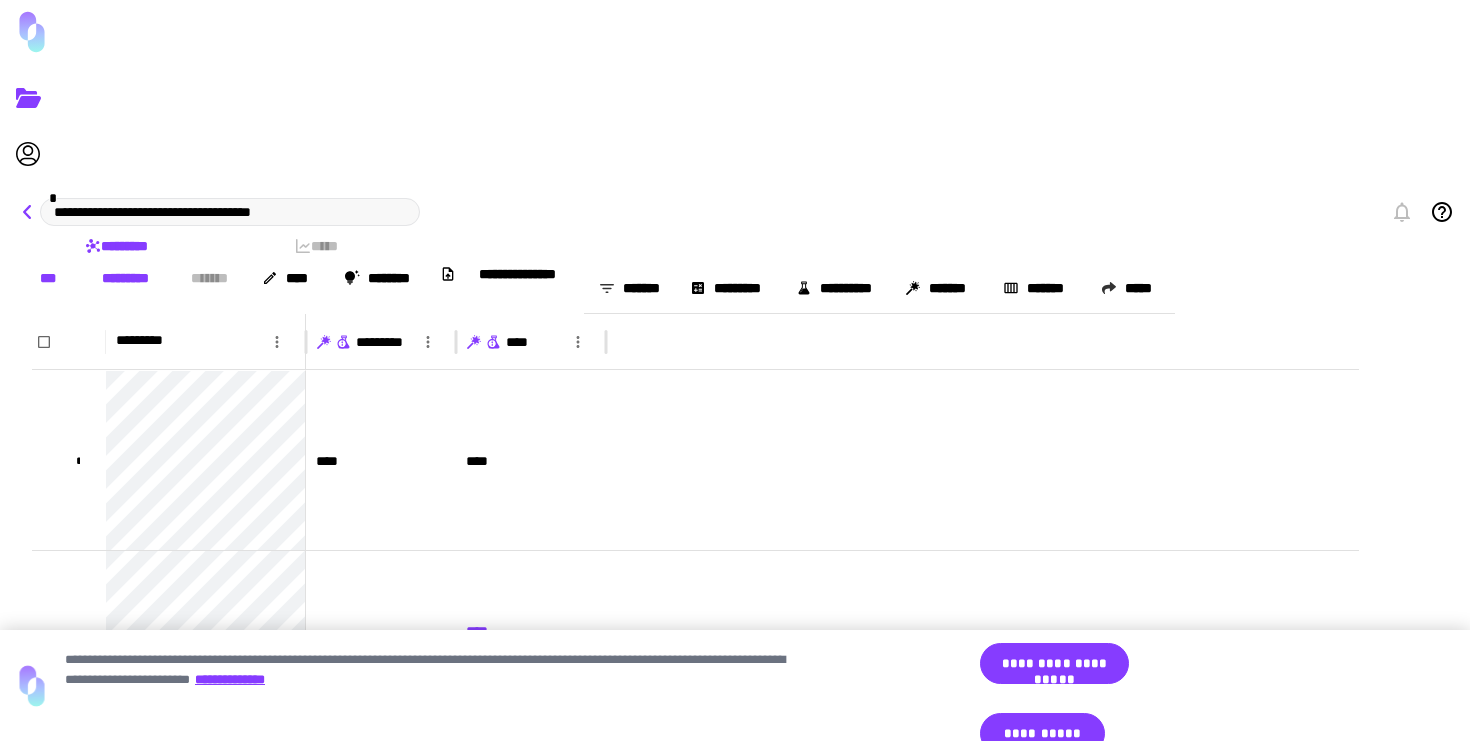 click 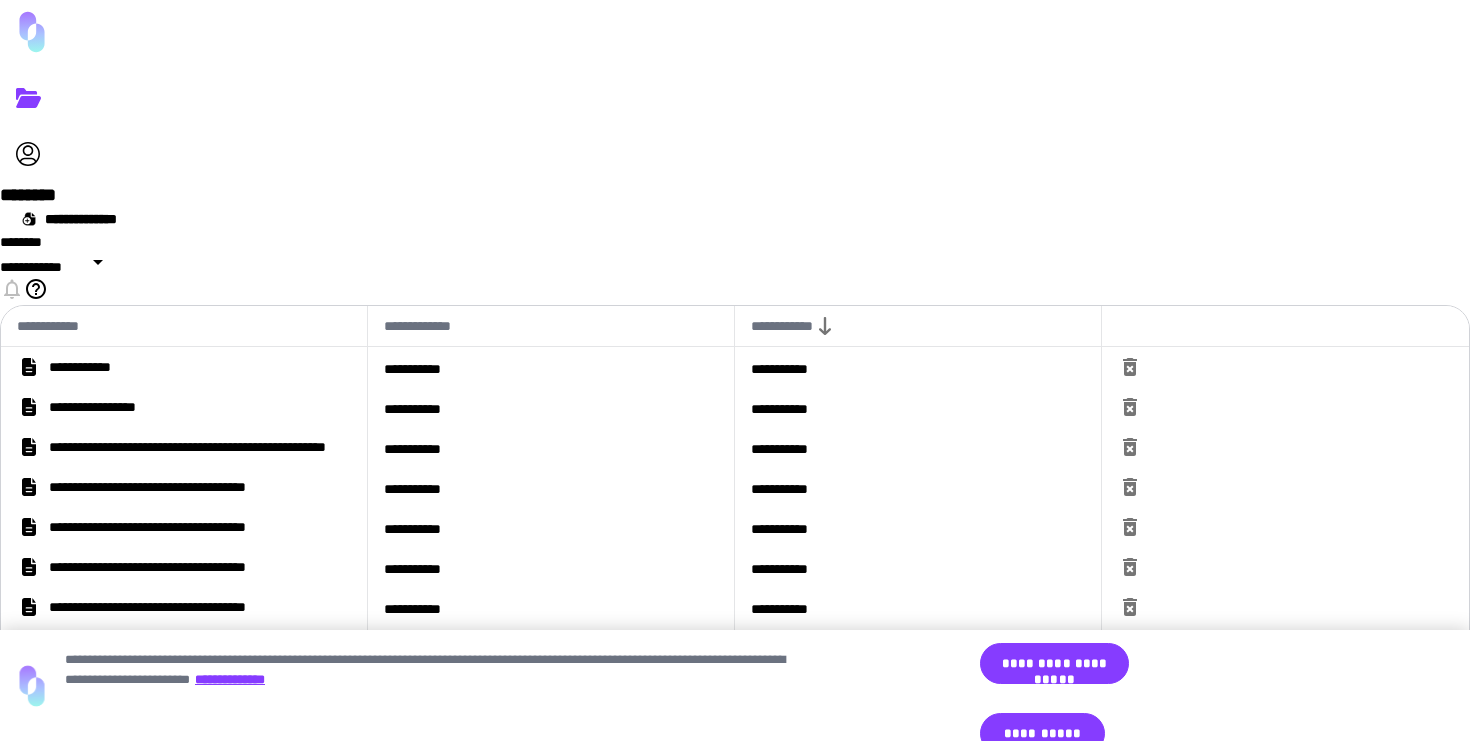 click on "**********" at bounding box center [120, 407] 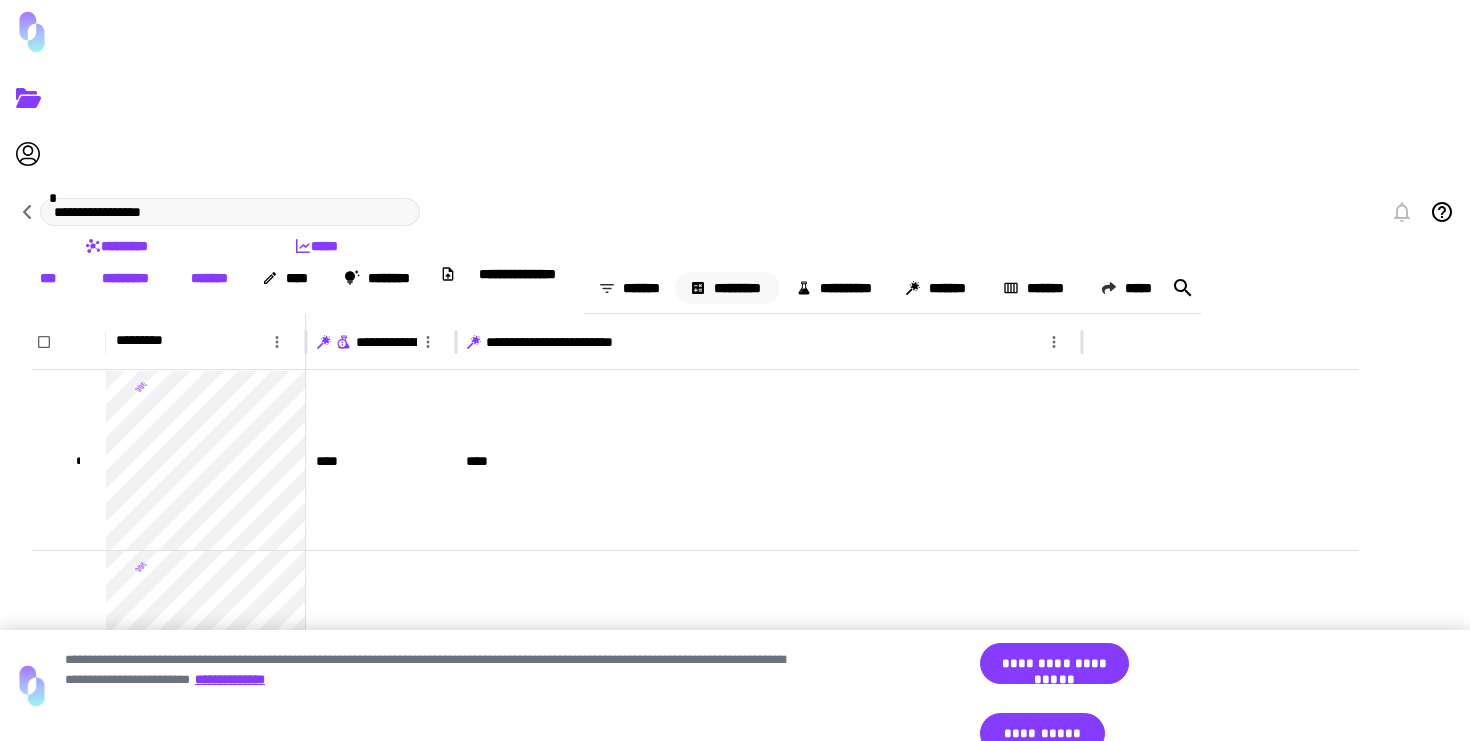 click on "*********" at bounding box center [727, 288] 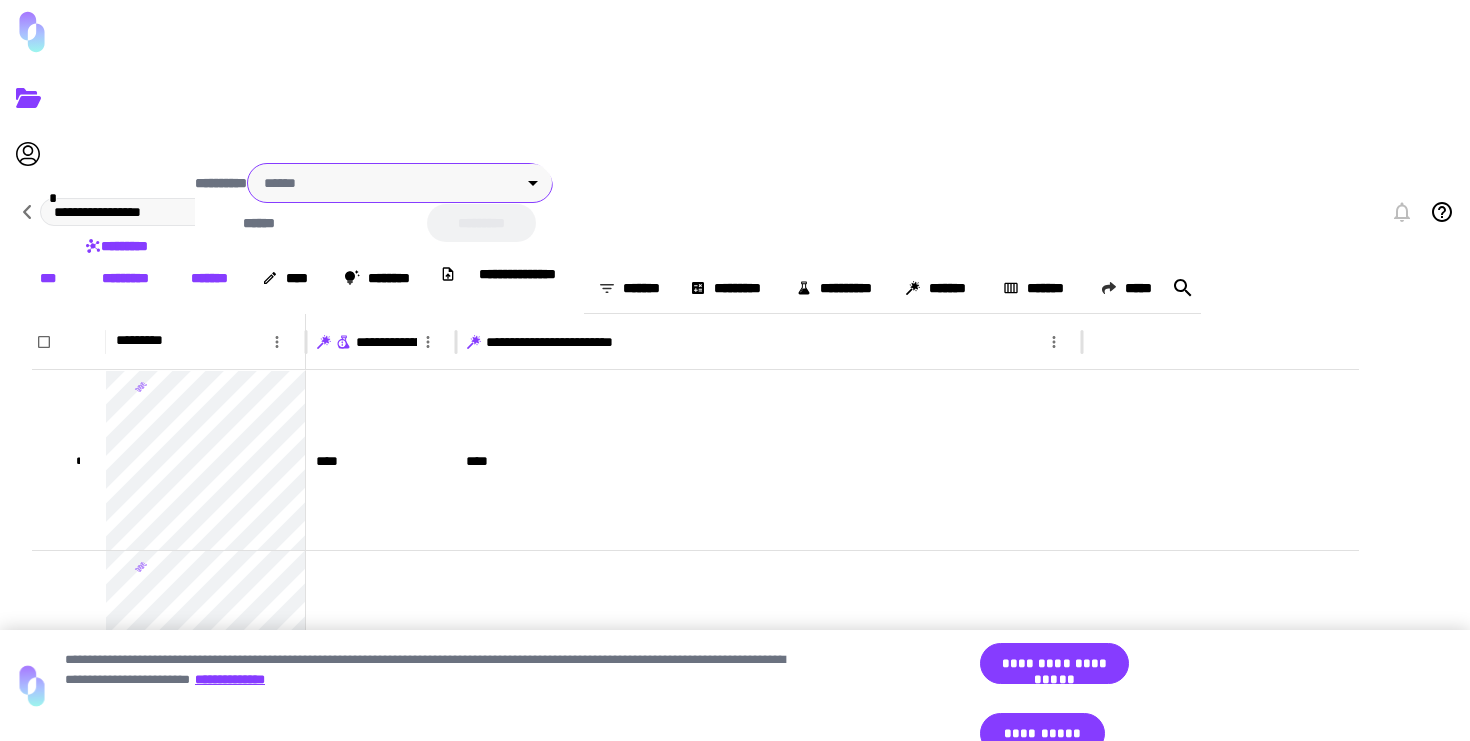 click on "**********" at bounding box center (735, 370) 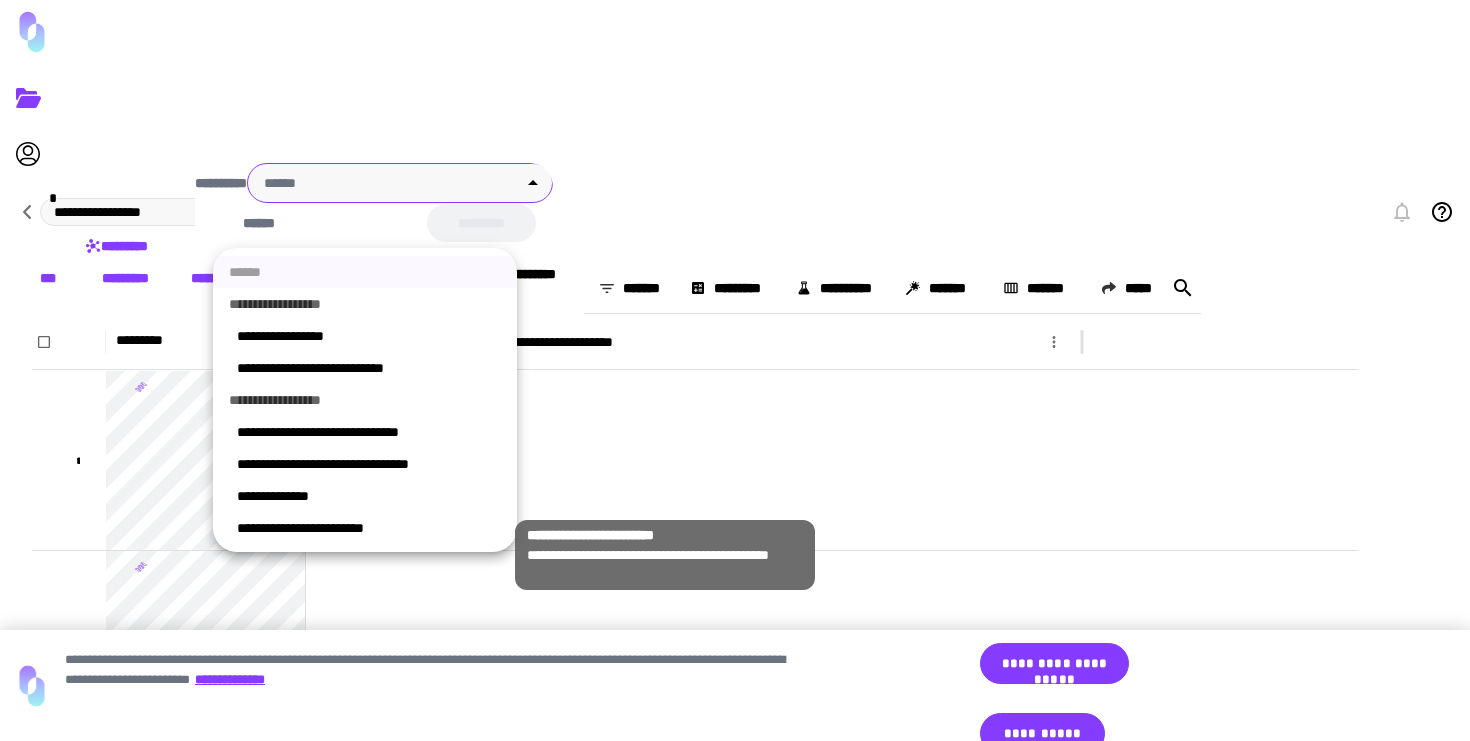 click on "**********" at bounding box center (369, 528) 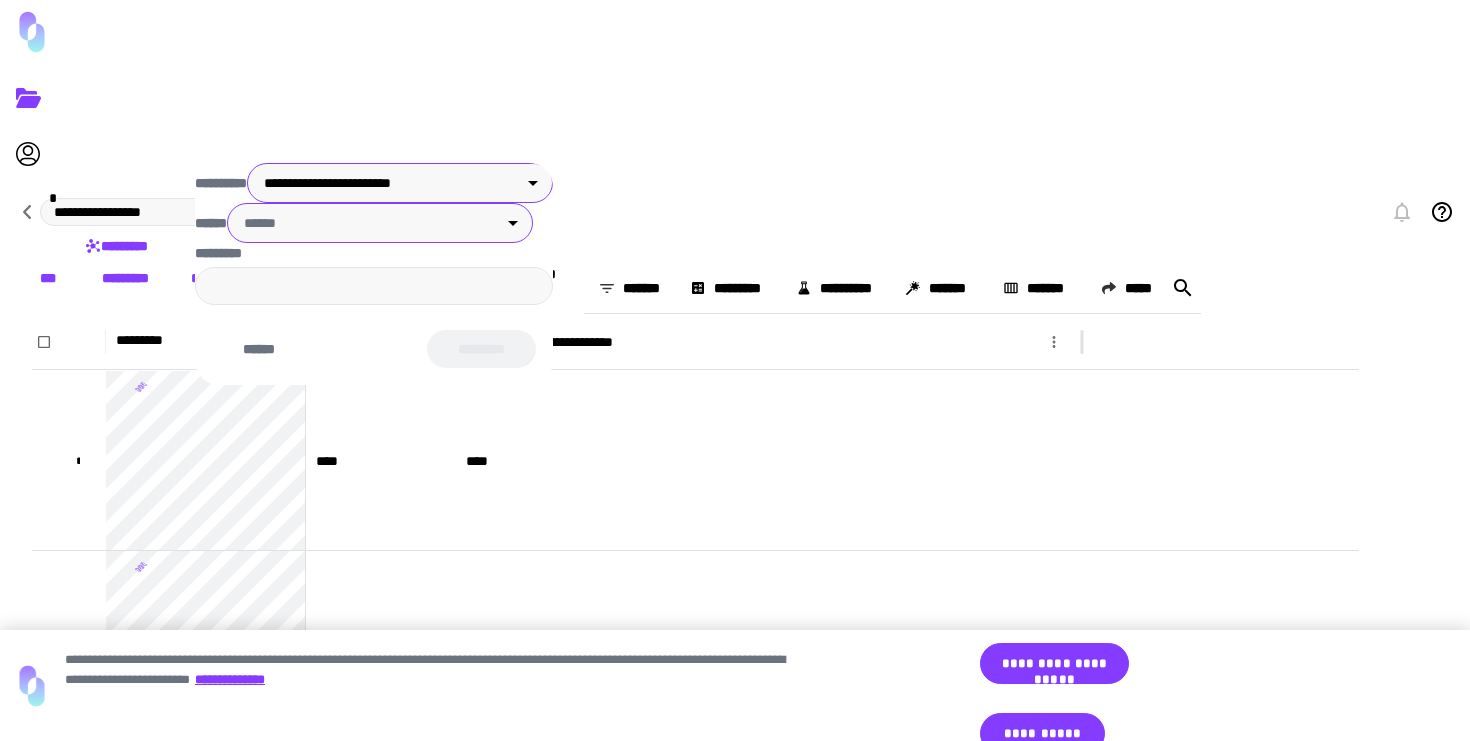 click on "**********" at bounding box center (735, 370) 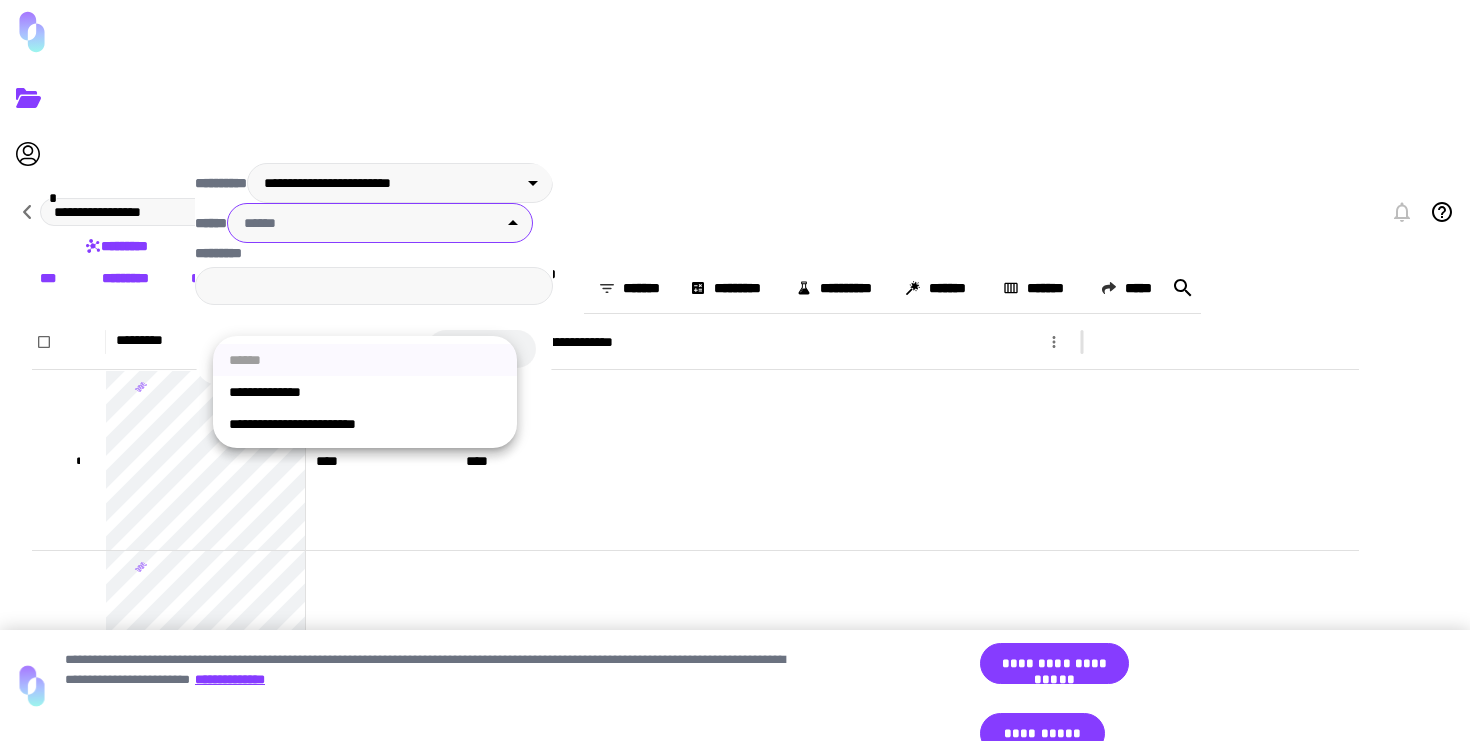 click on "**********" at bounding box center (365, 424) 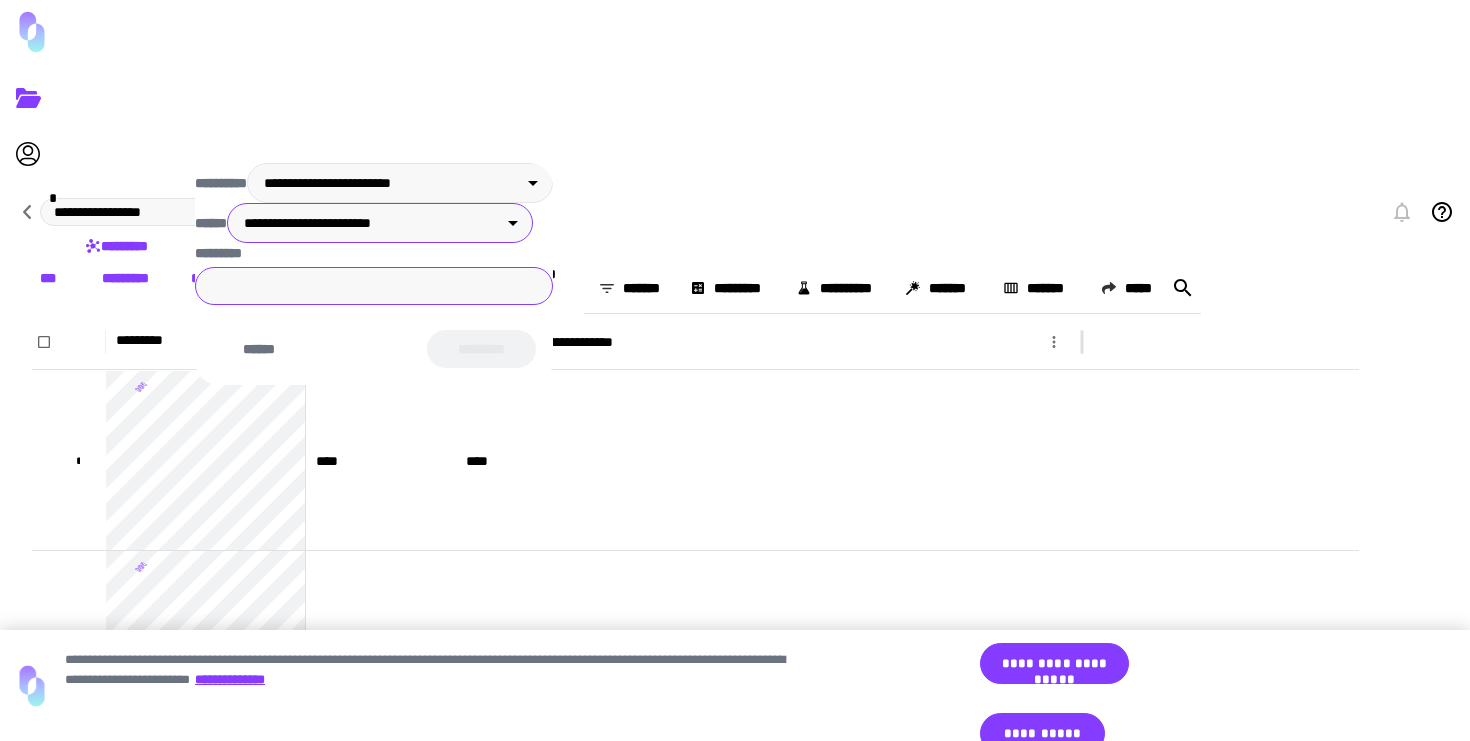 click on "*********" at bounding box center [374, 286] 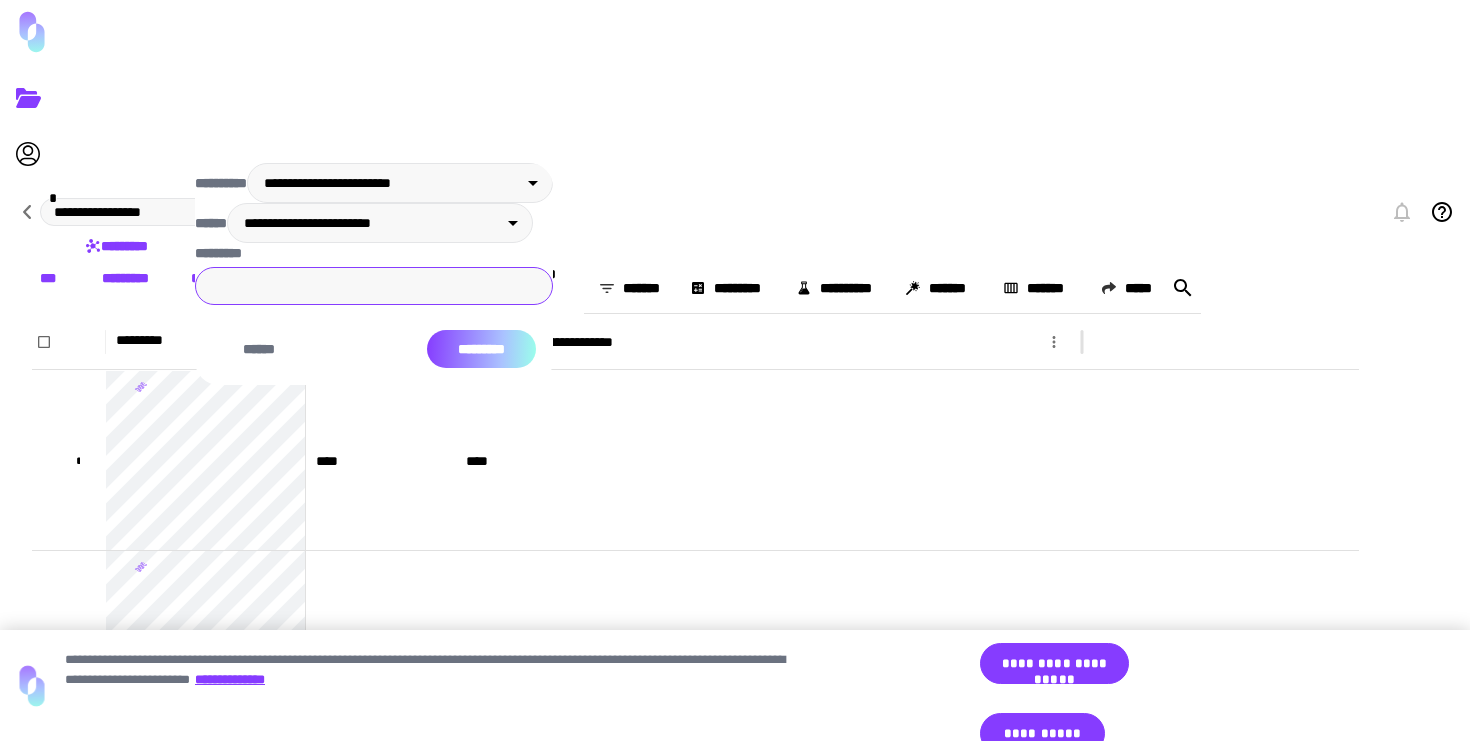type on "*" 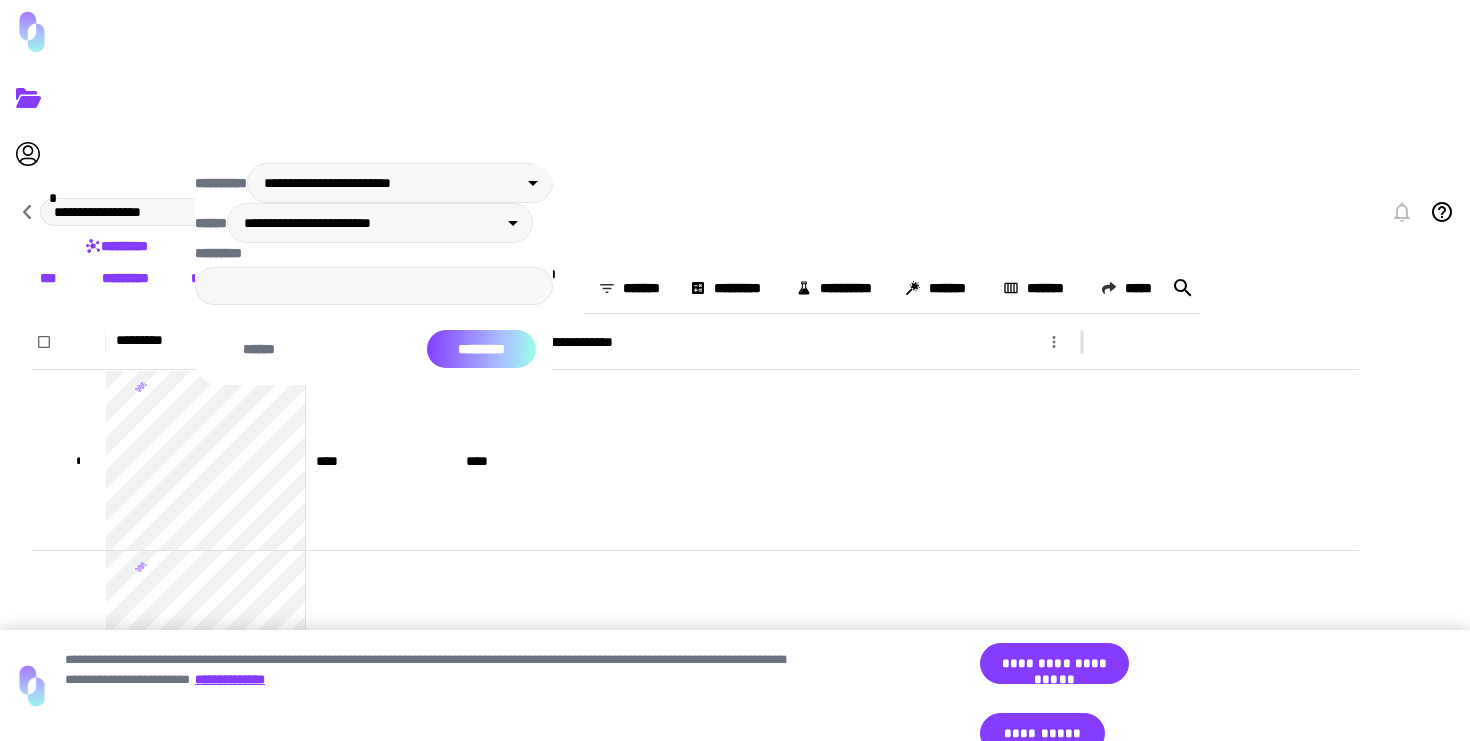 click on "*********" at bounding box center (481, 349) 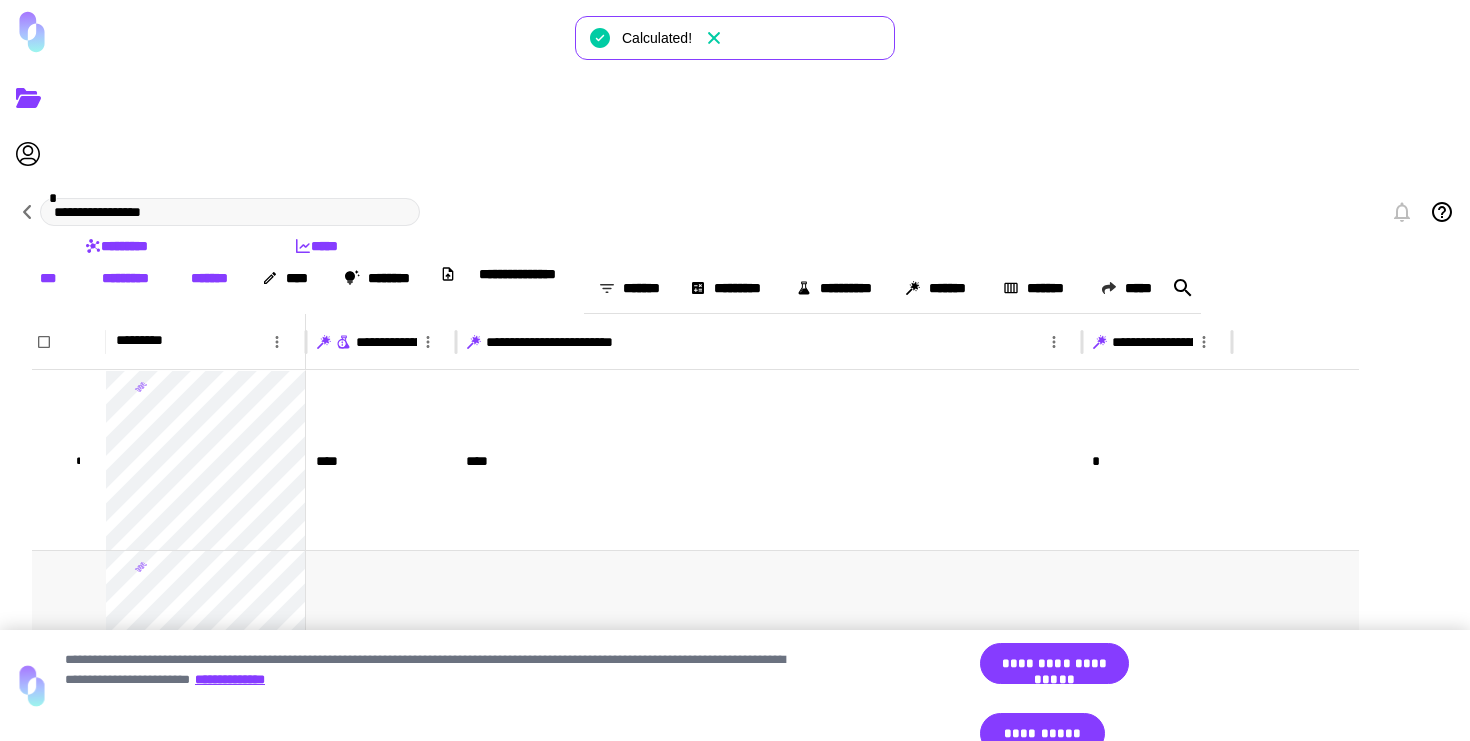 scroll, scrollTop: 179, scrollLeft: 0, axis: vertical 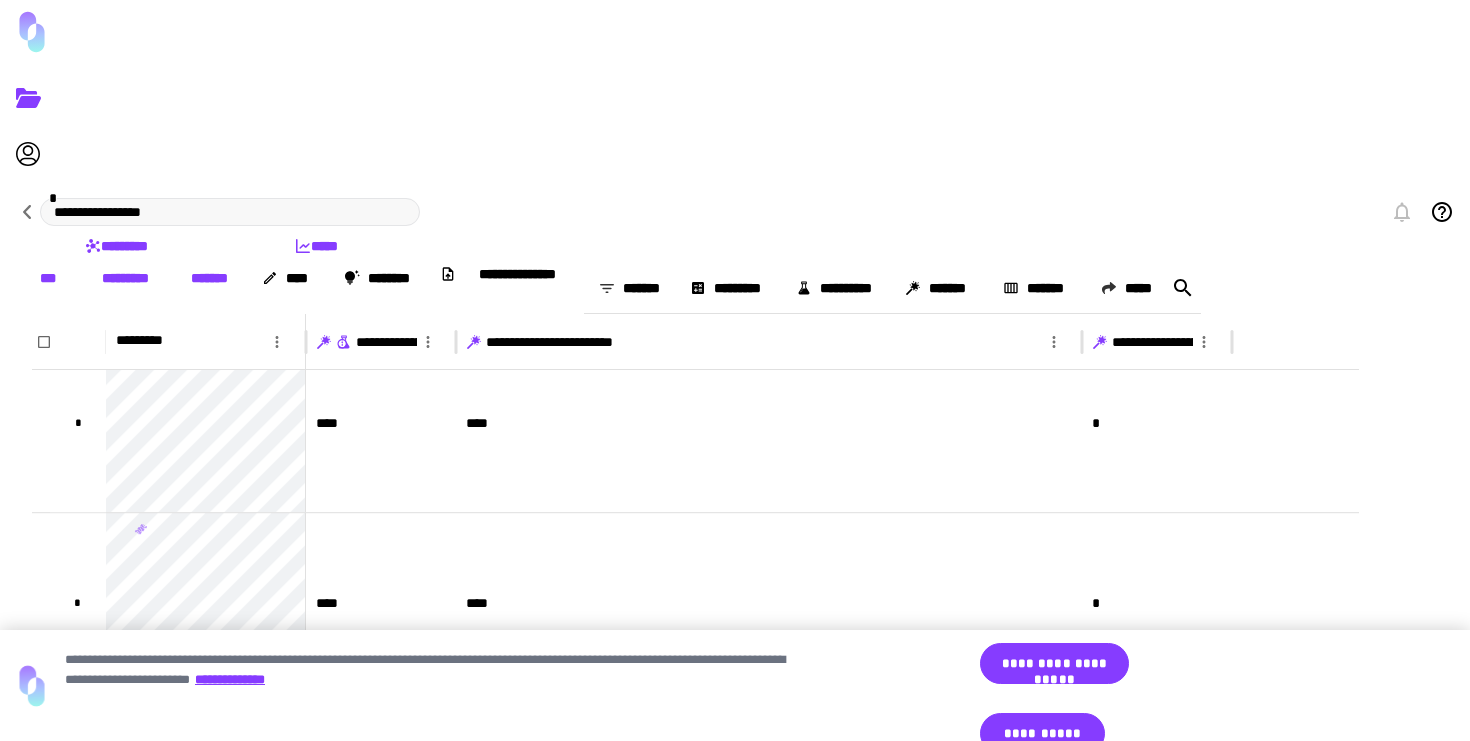 click 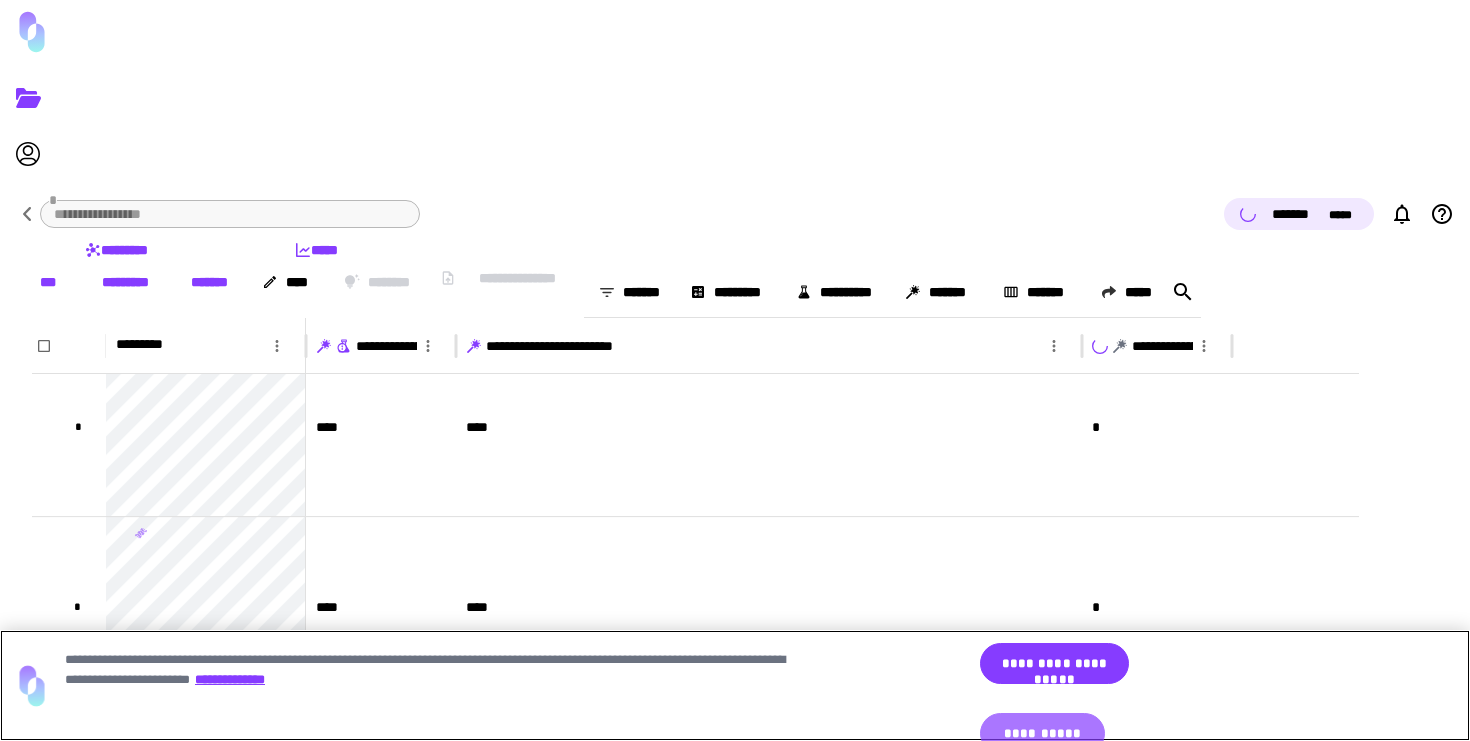 click on "**********" at bounding box center (1042, 733) 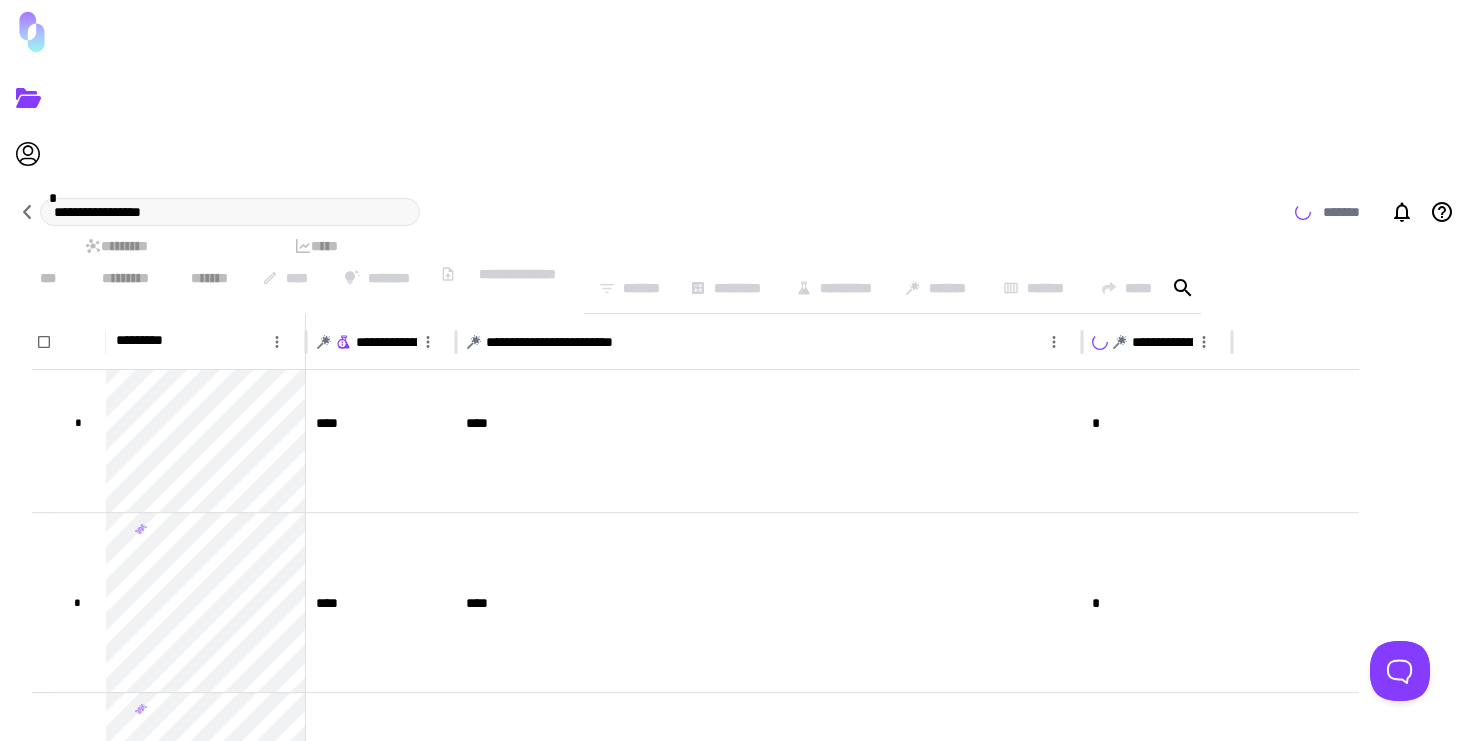 click on "*******" at bounding box center (1348, 212) 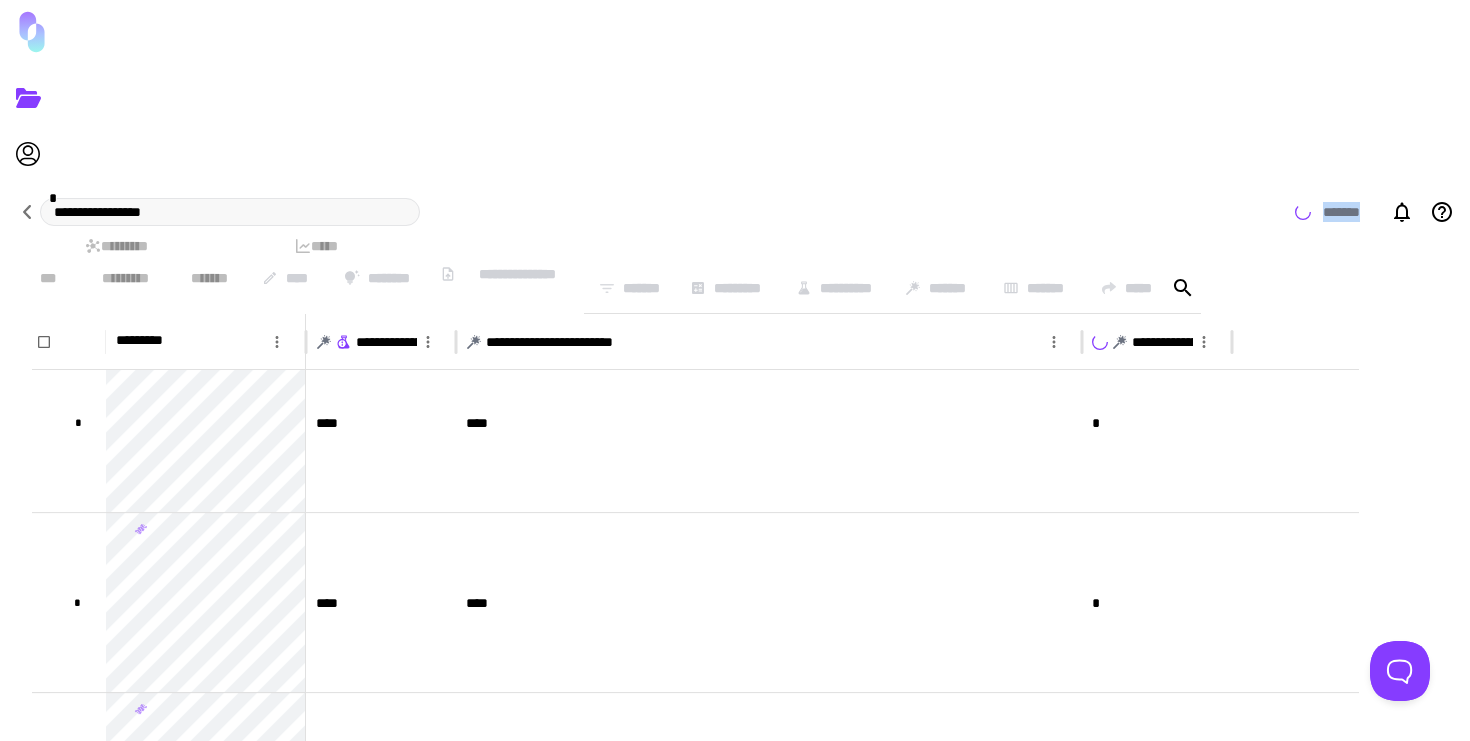 click on "*******" at bounding box center [1348, 212] 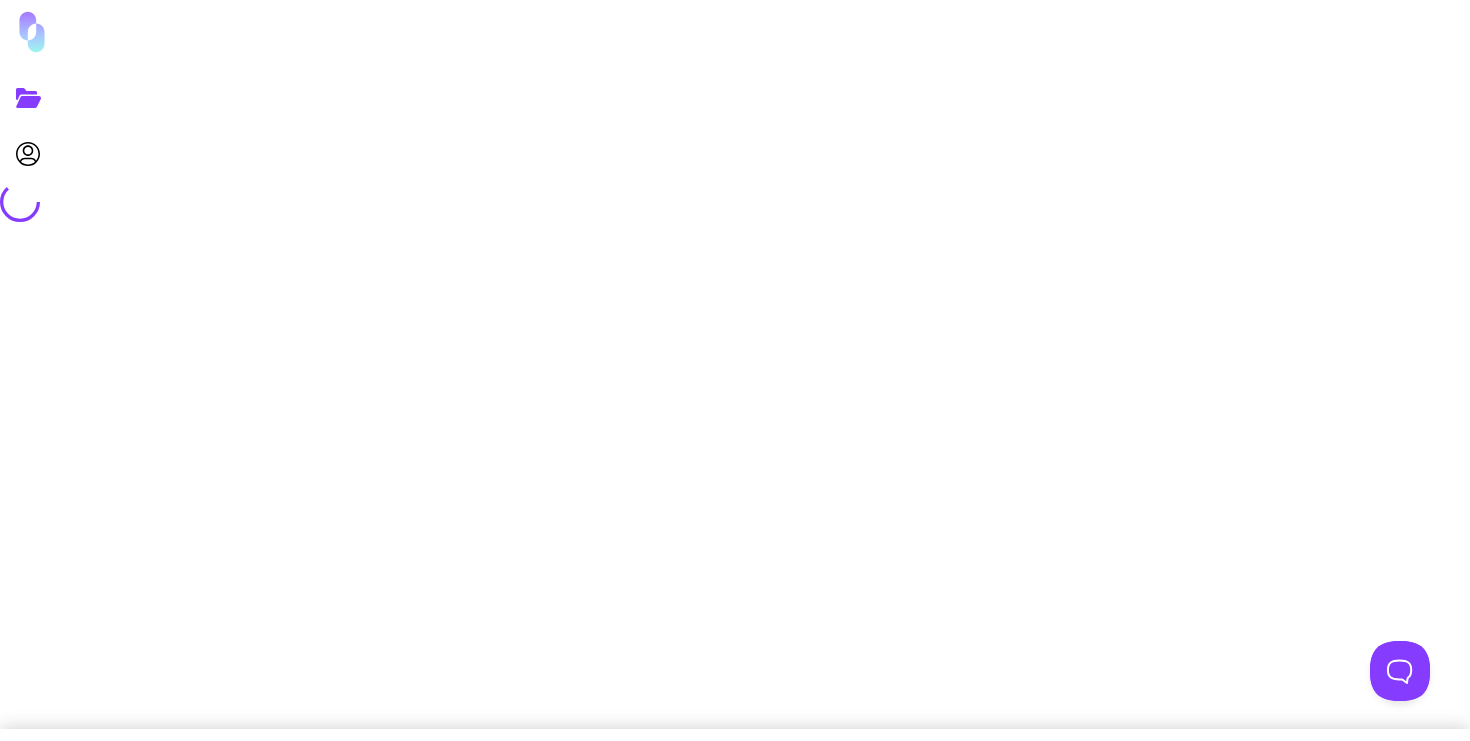 scroll, scrollTop: 0, scrollLeft: 0, axis: both 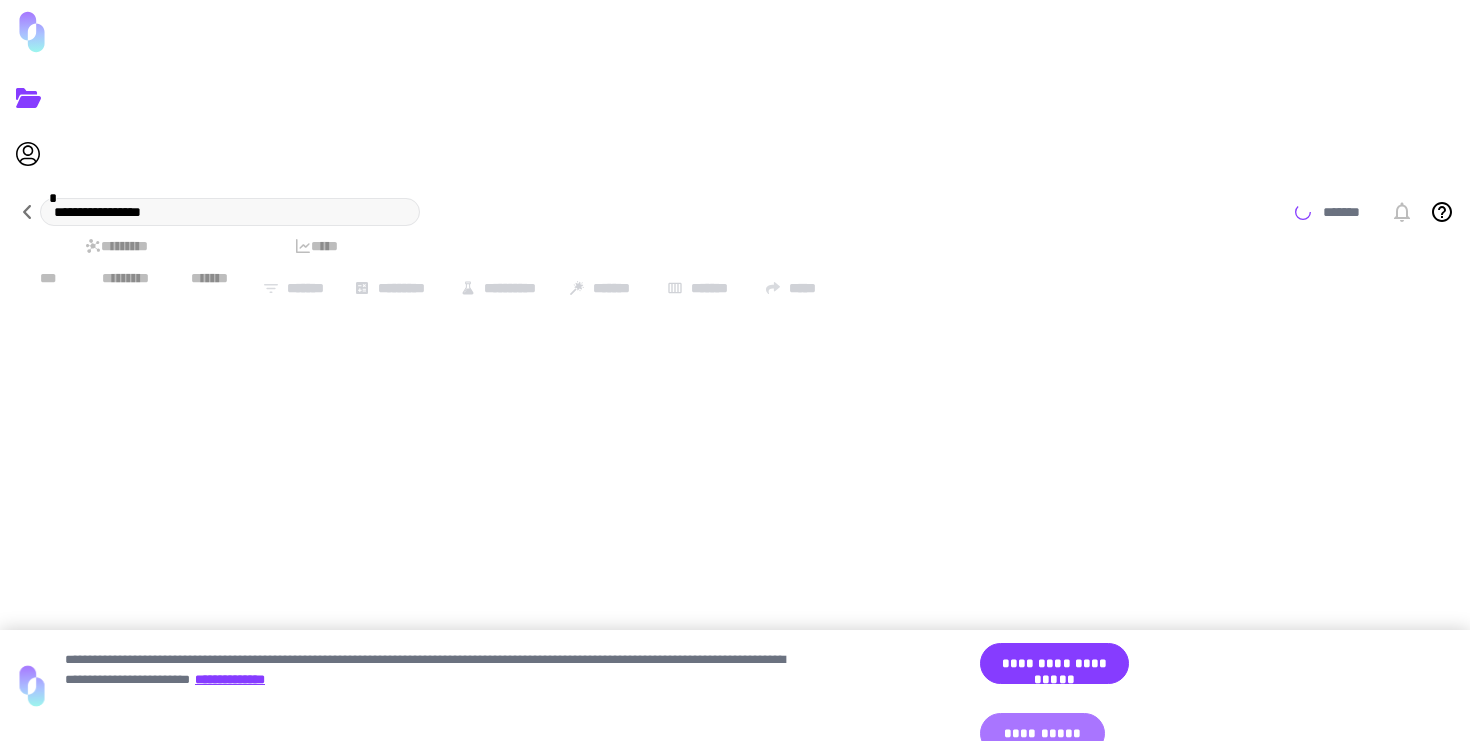click on "**********" at bounding box center (1042, 733) 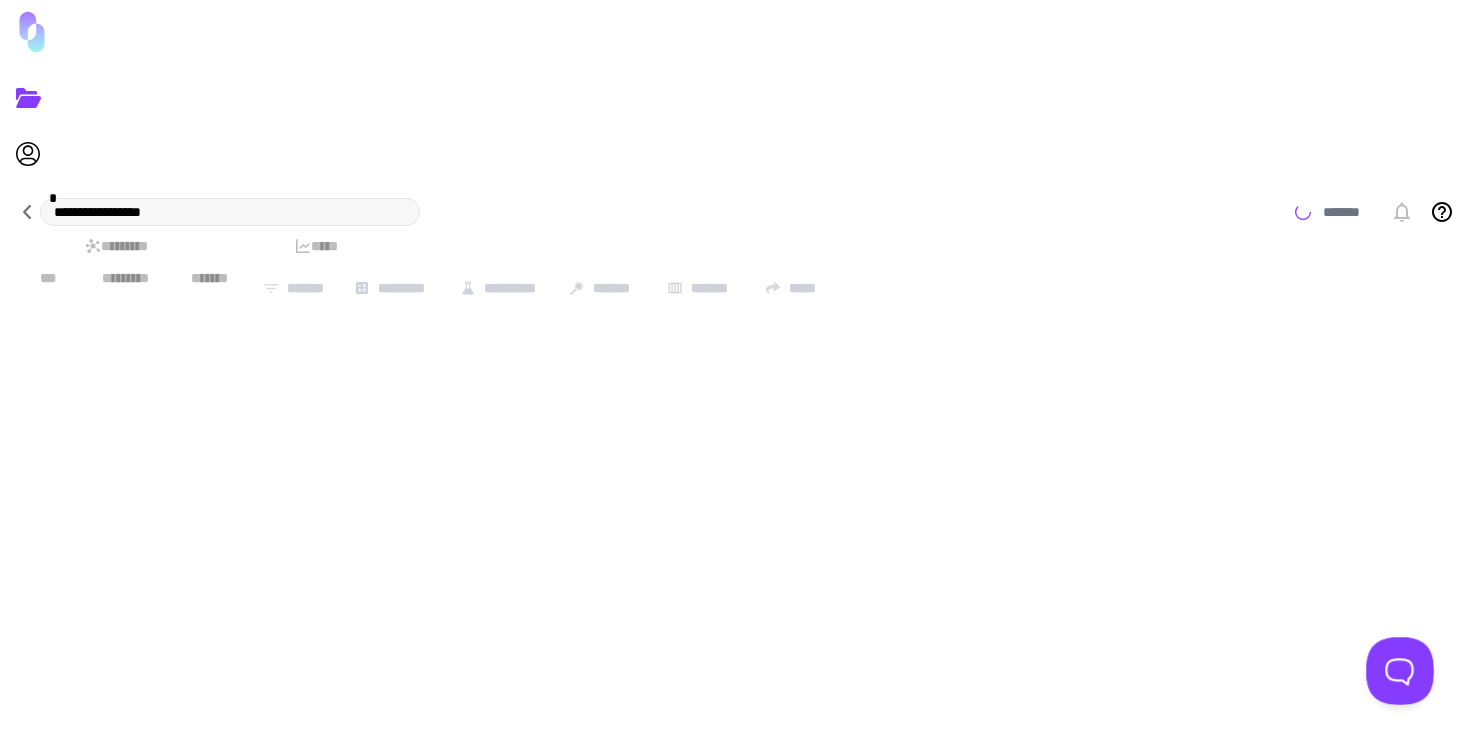 click at bounding box center (1396, 667) 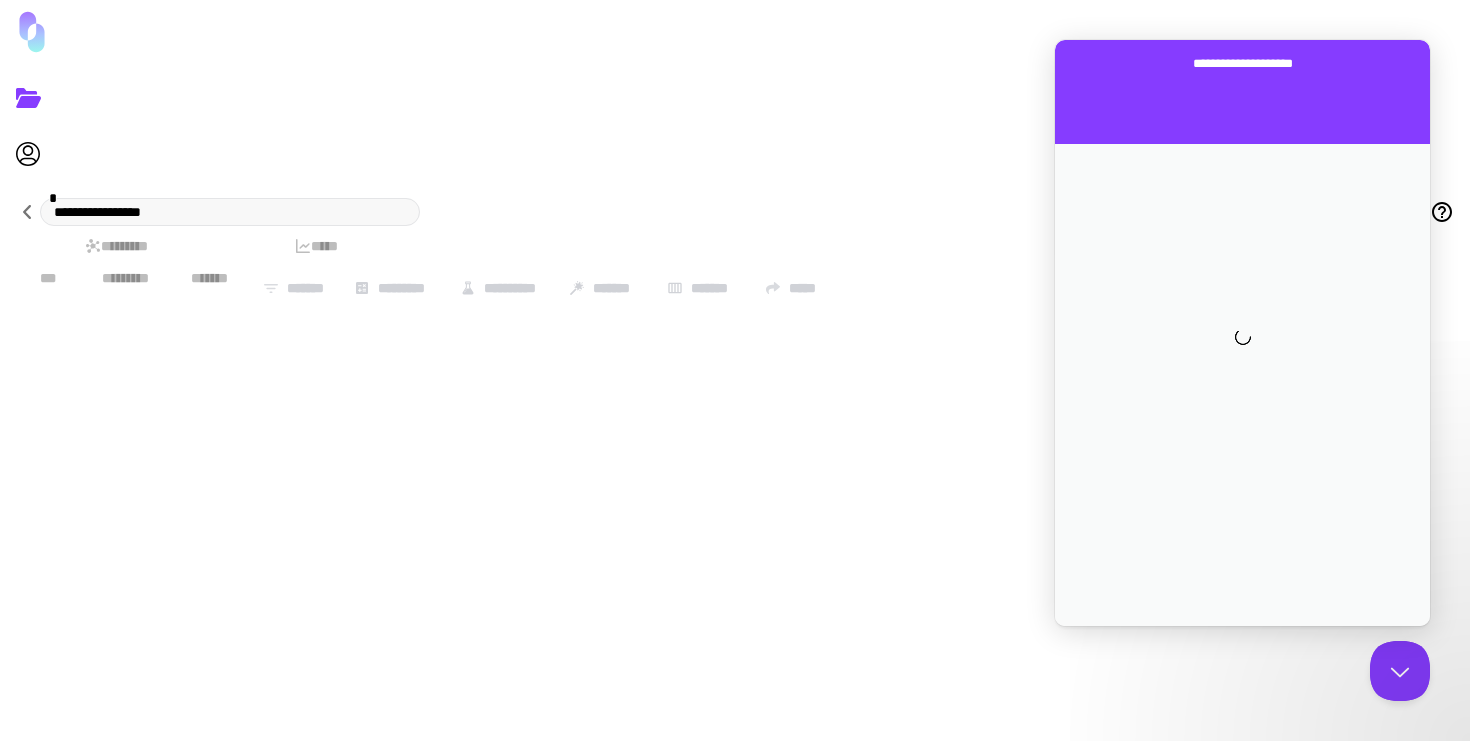 scroll, scrollTop: 0, scrollLeft: 0, axis: both 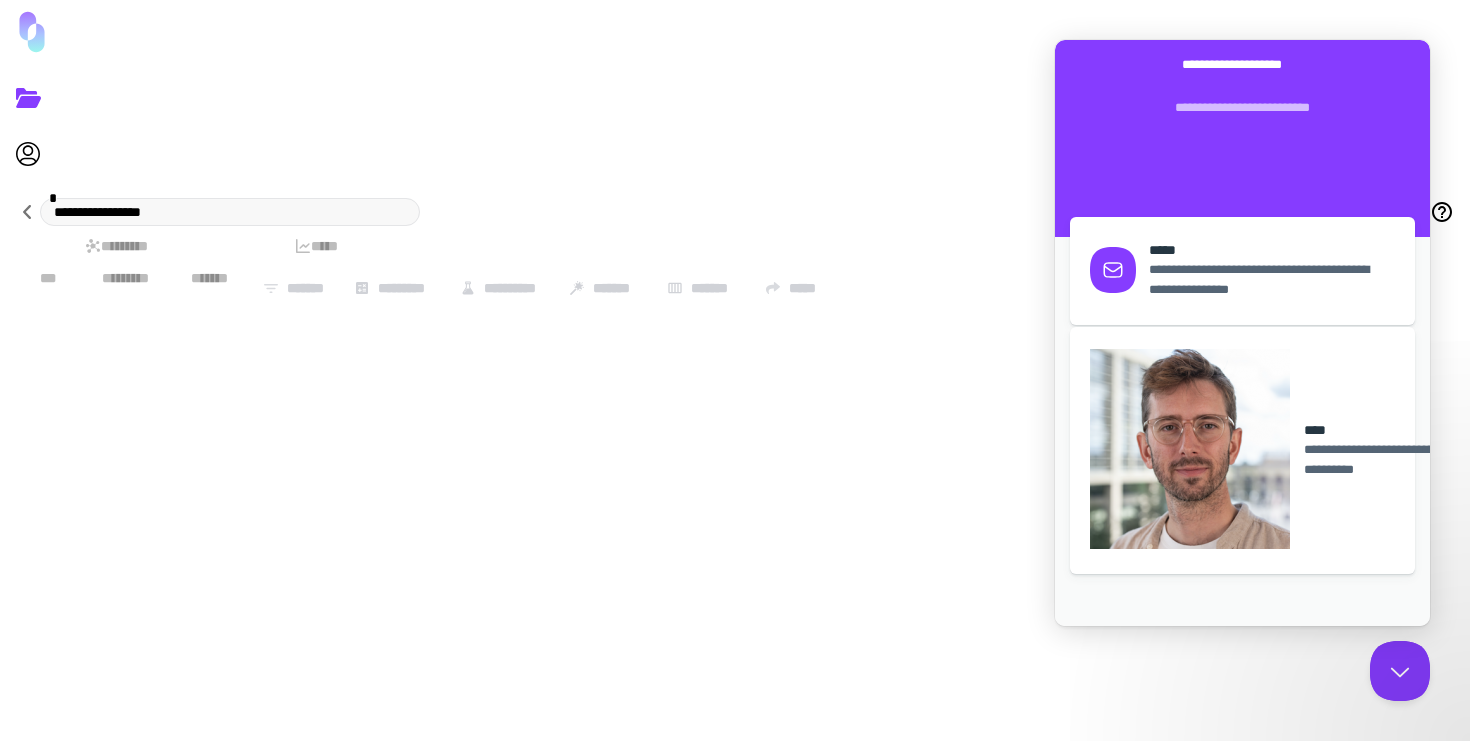 click on "**********" at bounding box center [1425, 460] 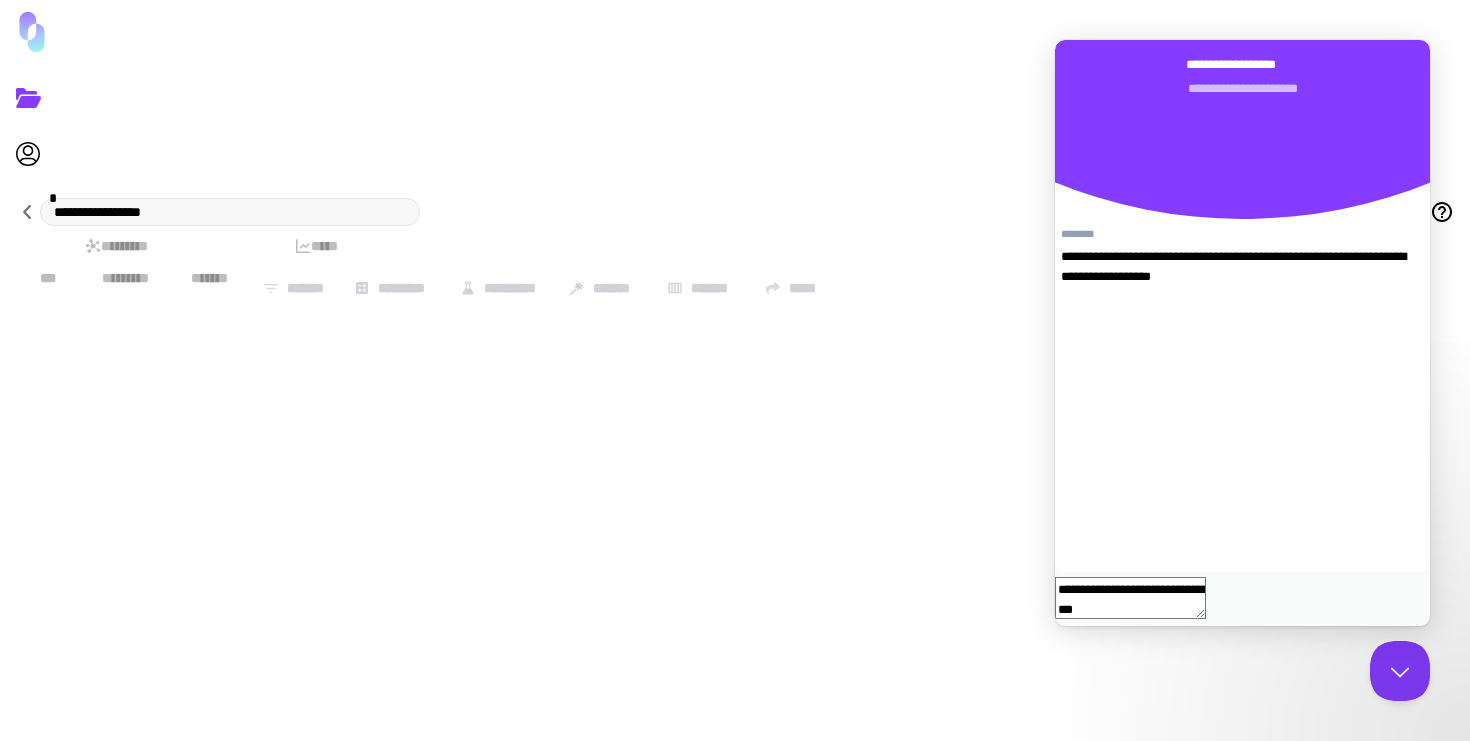 type on "**********" 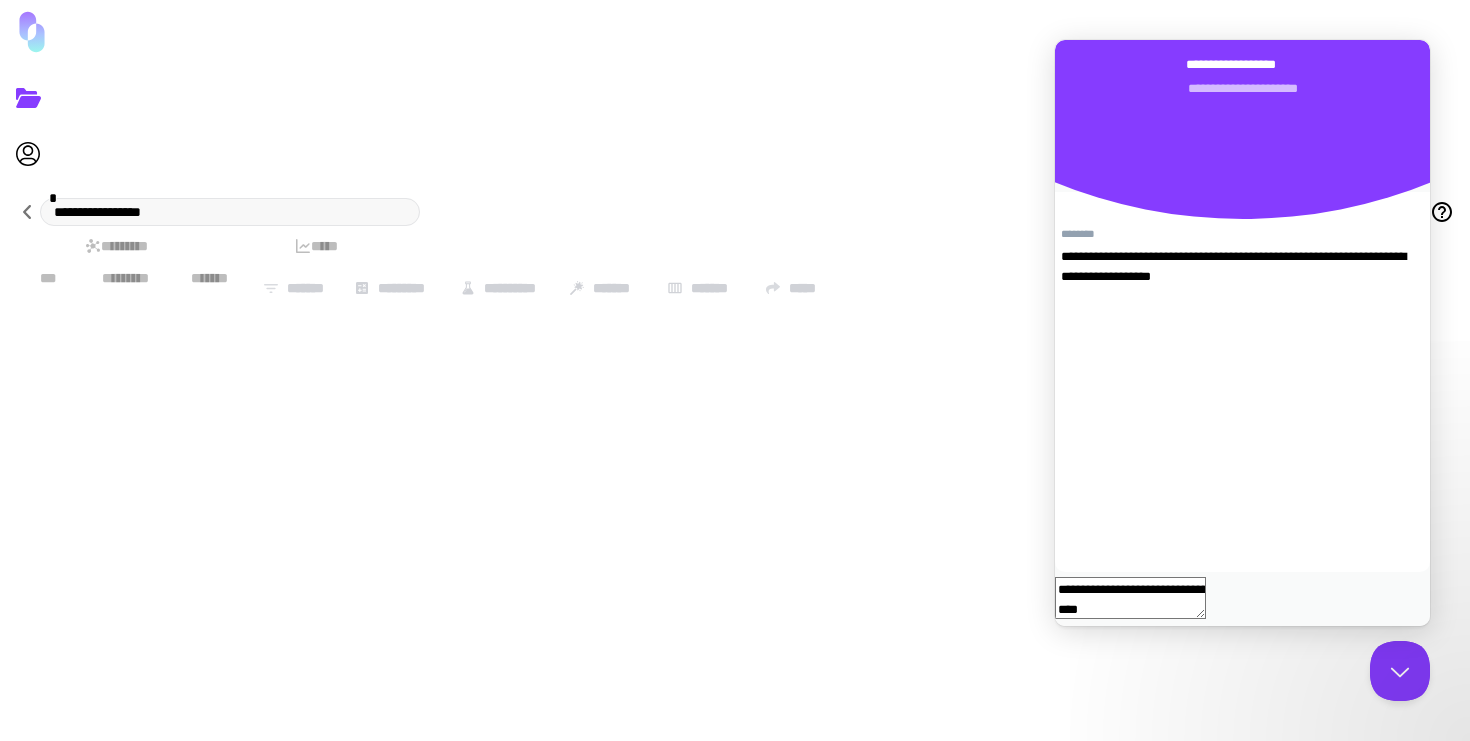 type 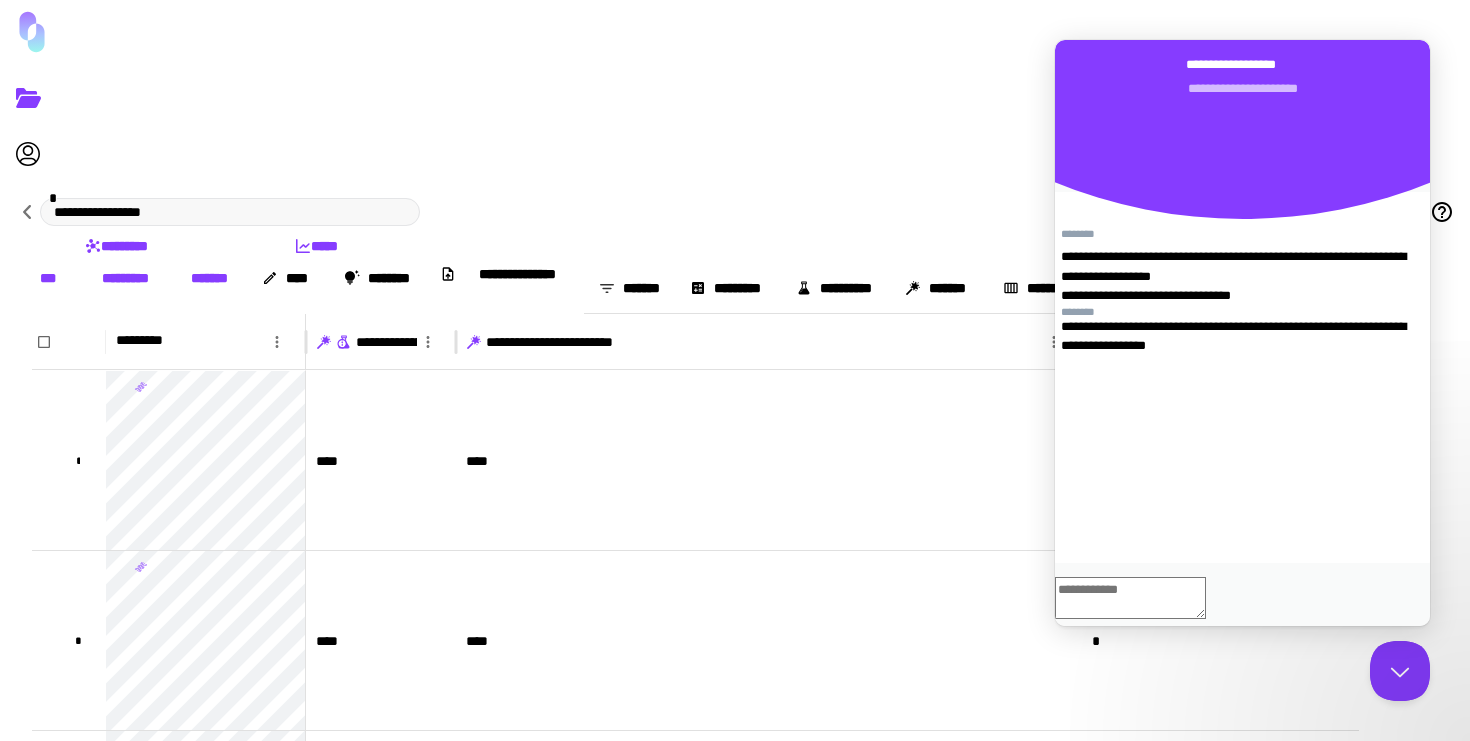 scroll, scrollTop: 42, scrollLeft: 0, axis: vertical 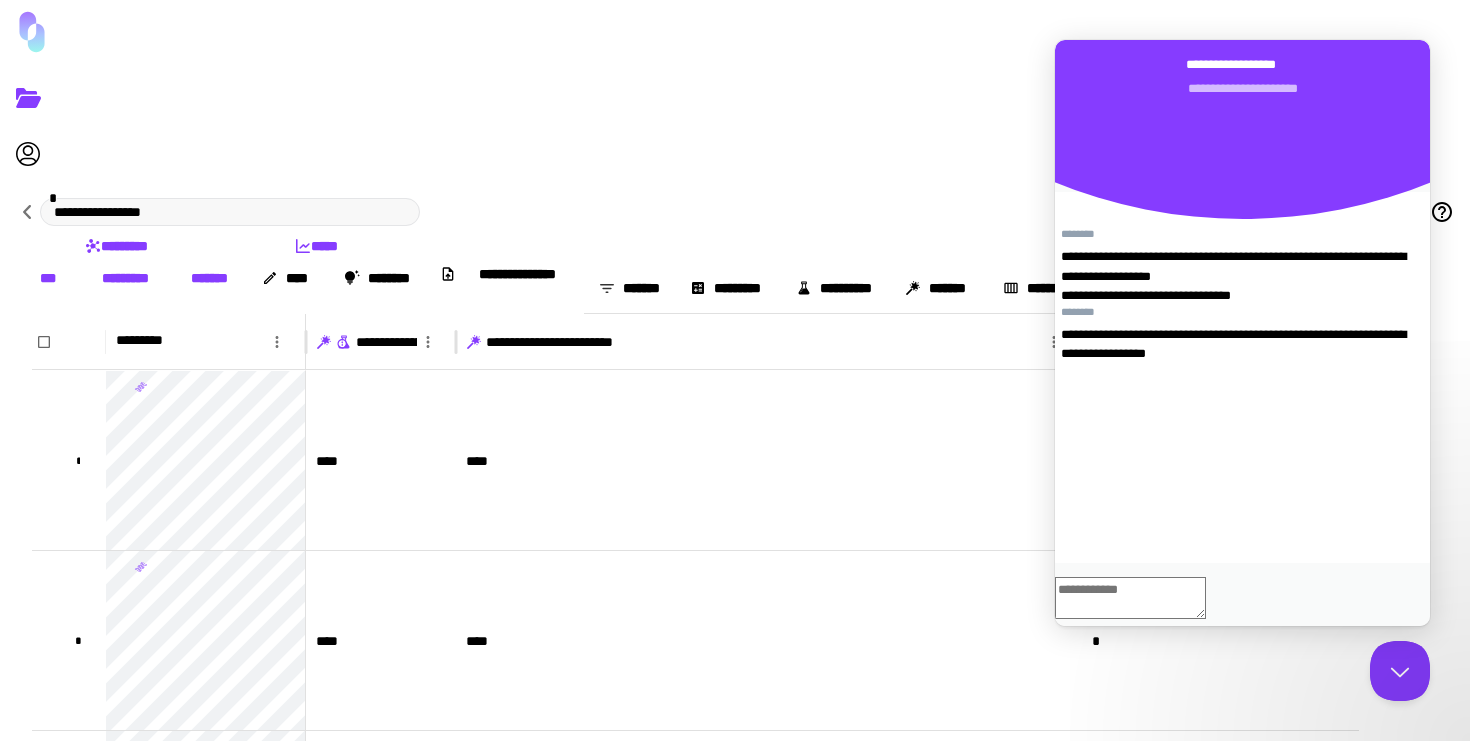 click on "*******" at bounding box center [1186, 63] 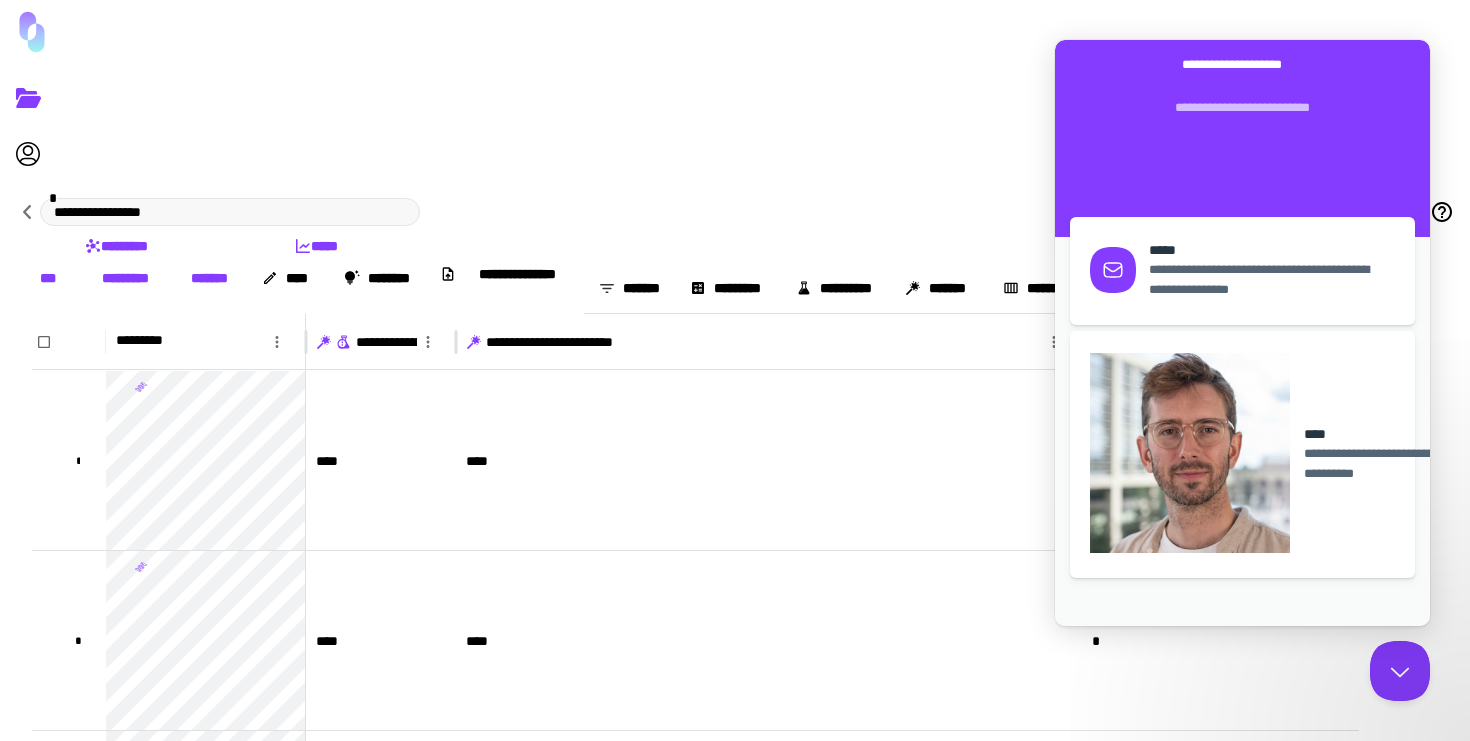 click on "**********" at bounding box center (1242, 64) 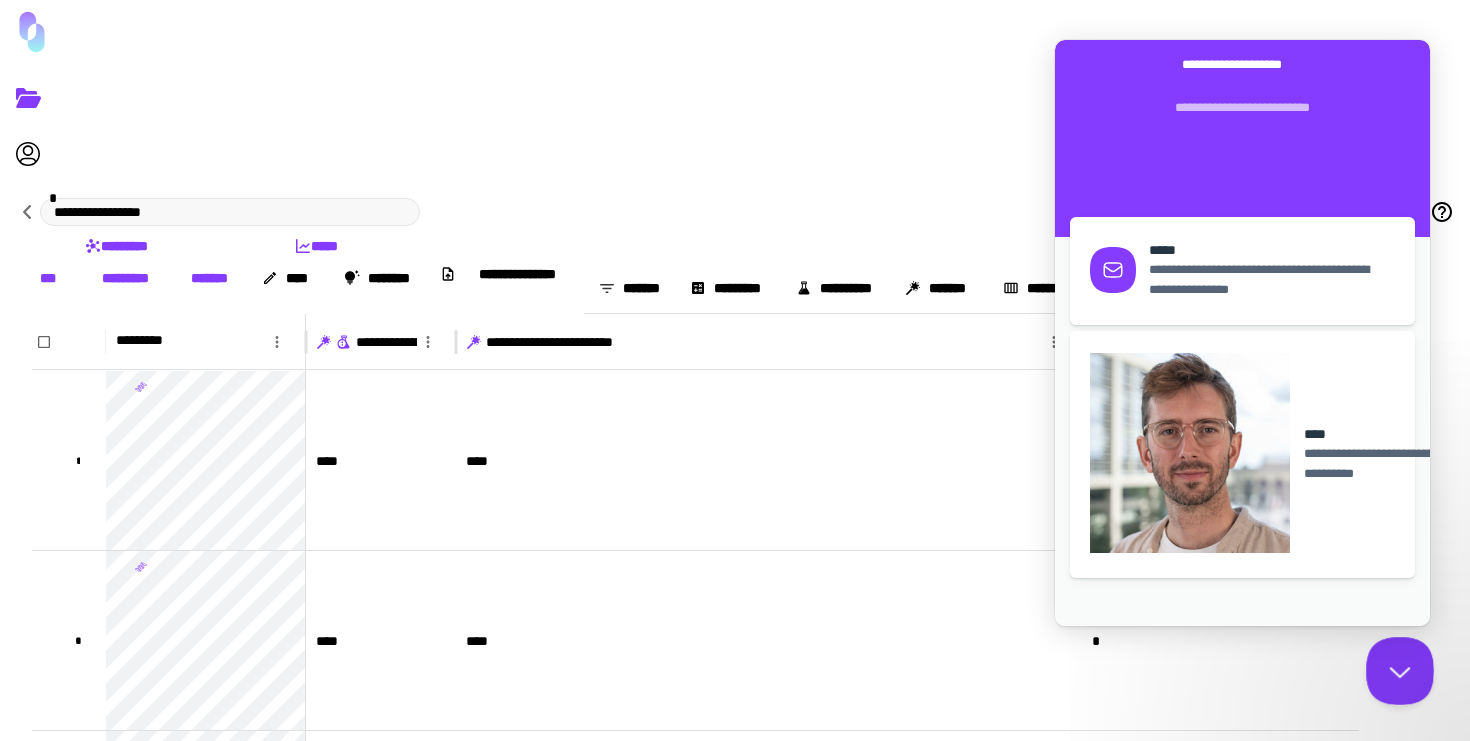 click at bounding box center (1396, 667) 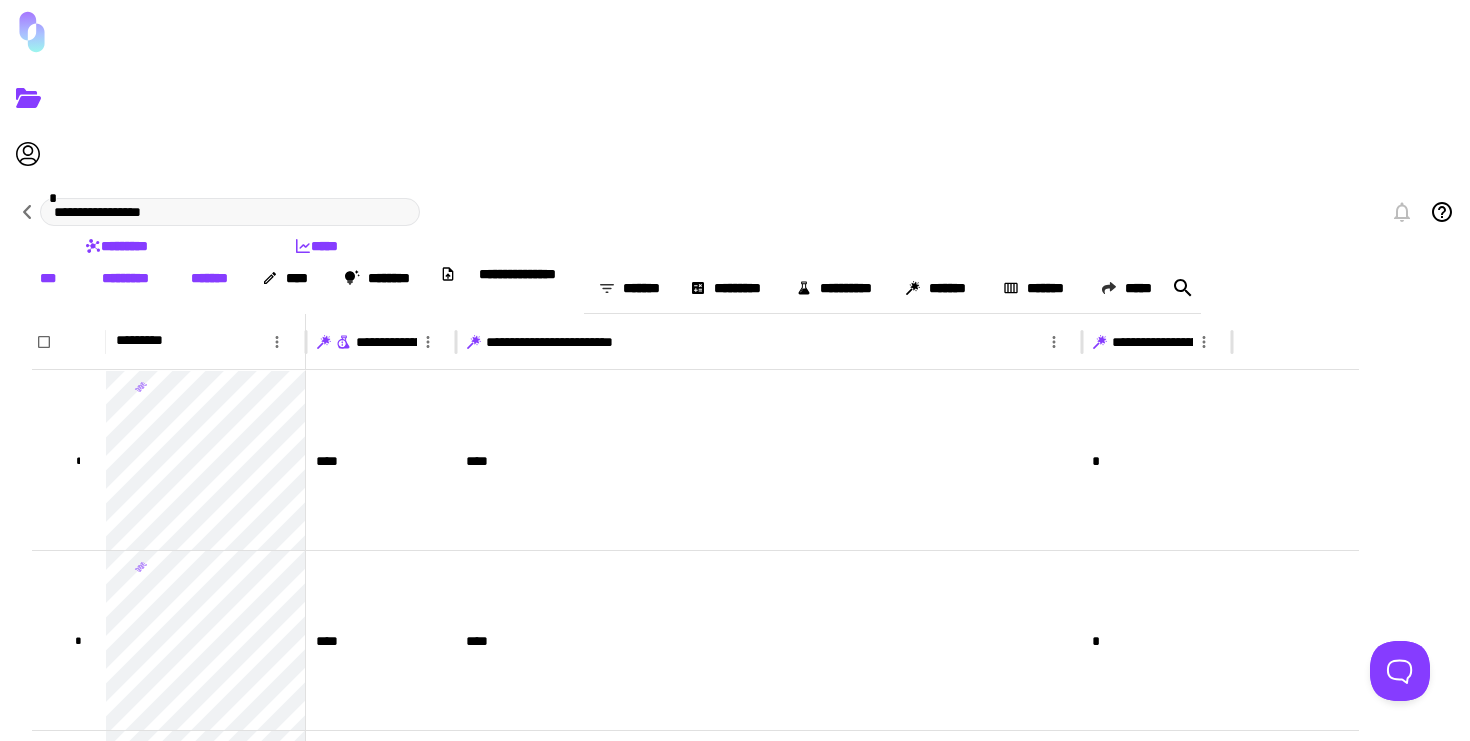 click 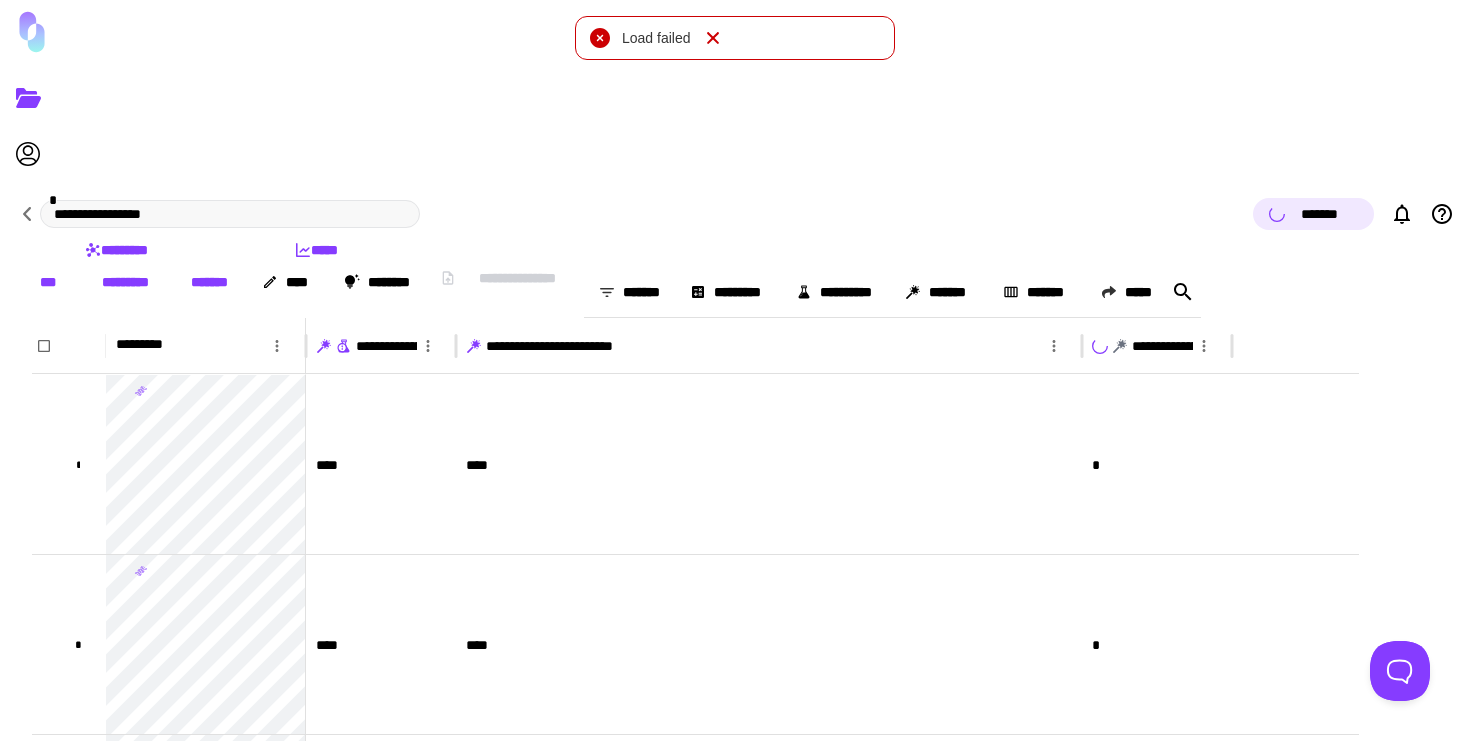 click 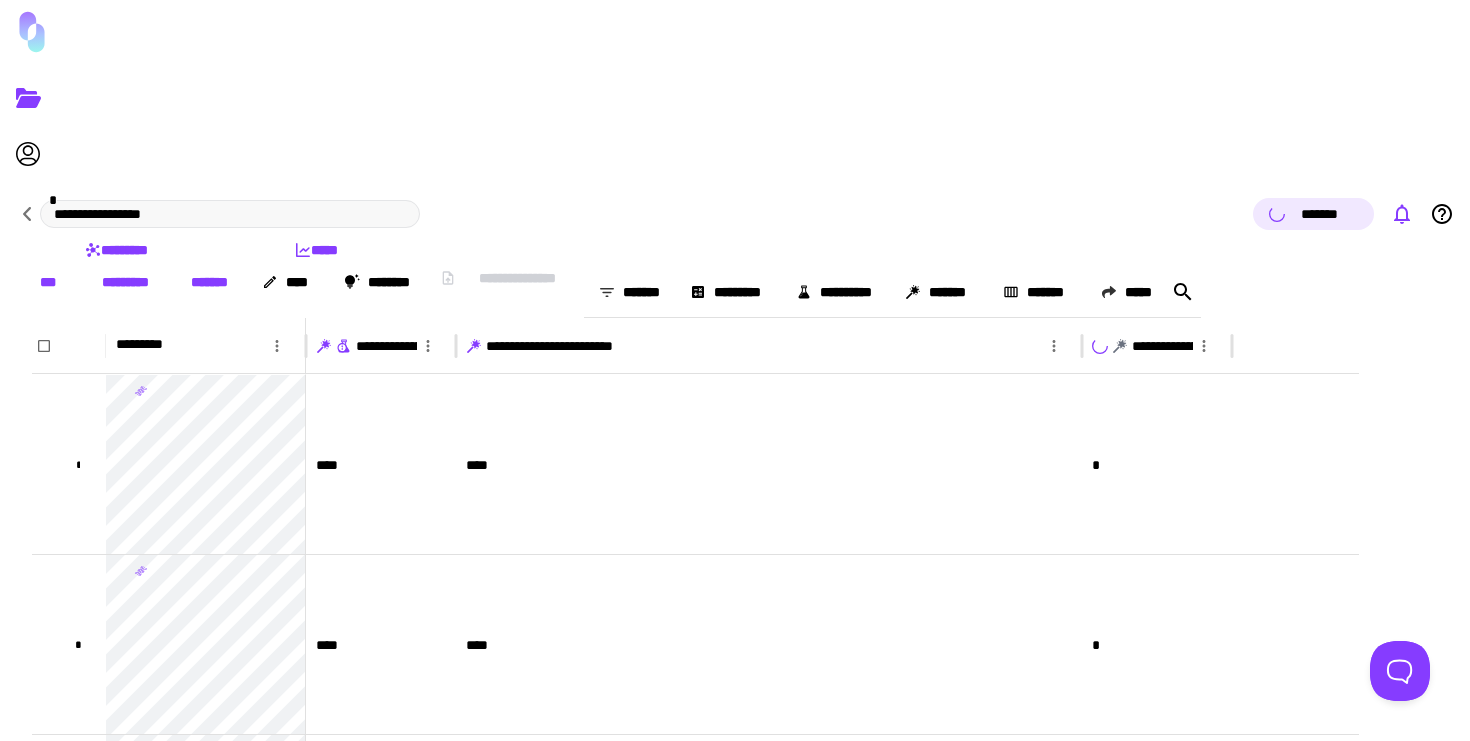 click 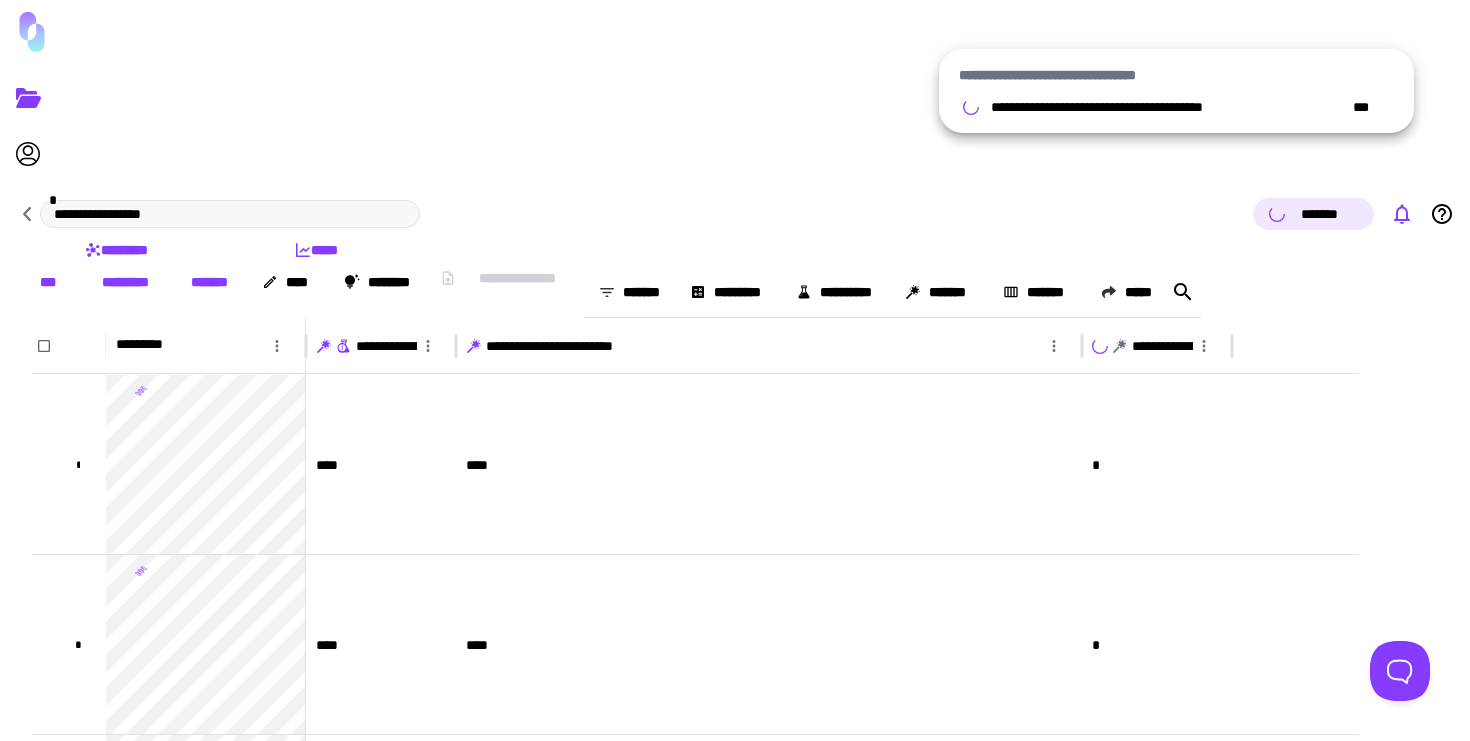 click at bounding box center (735, 370) 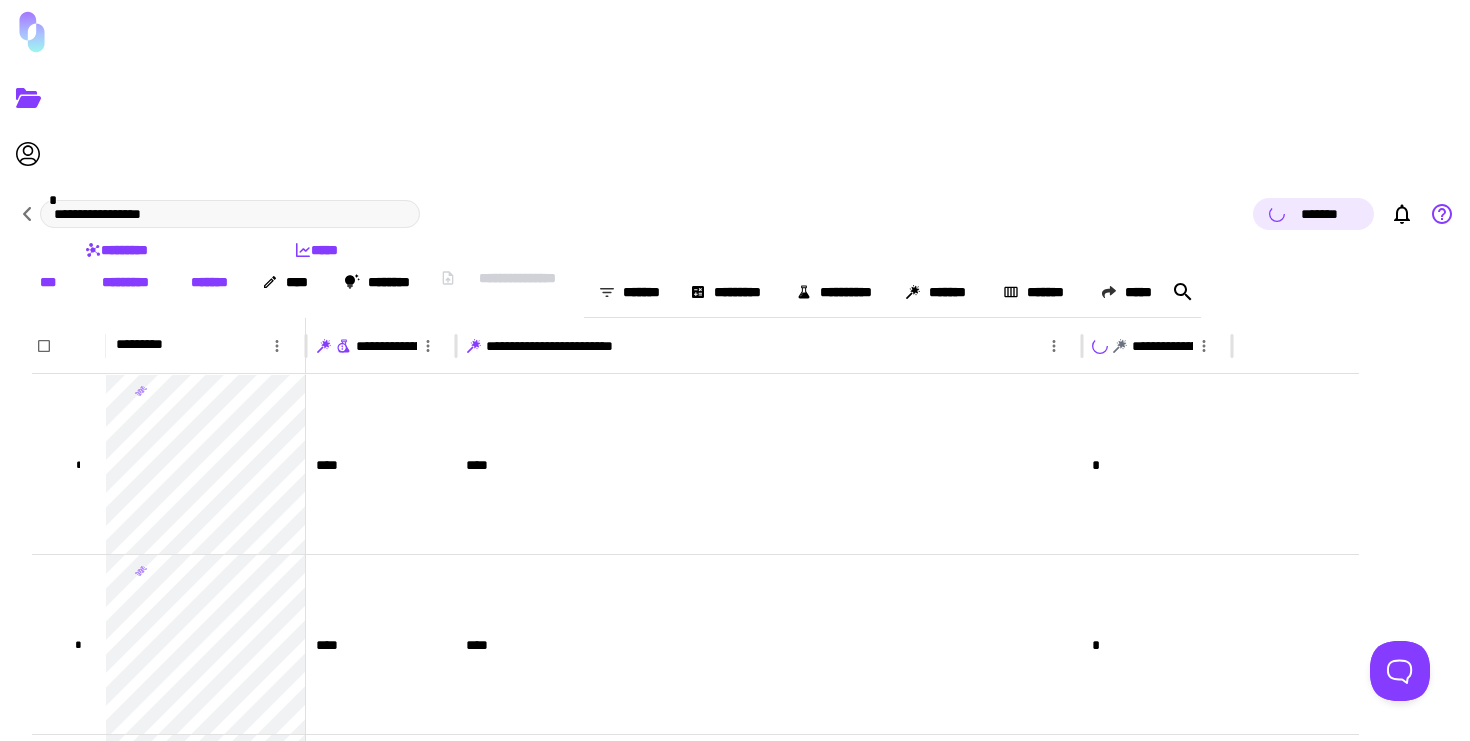 type 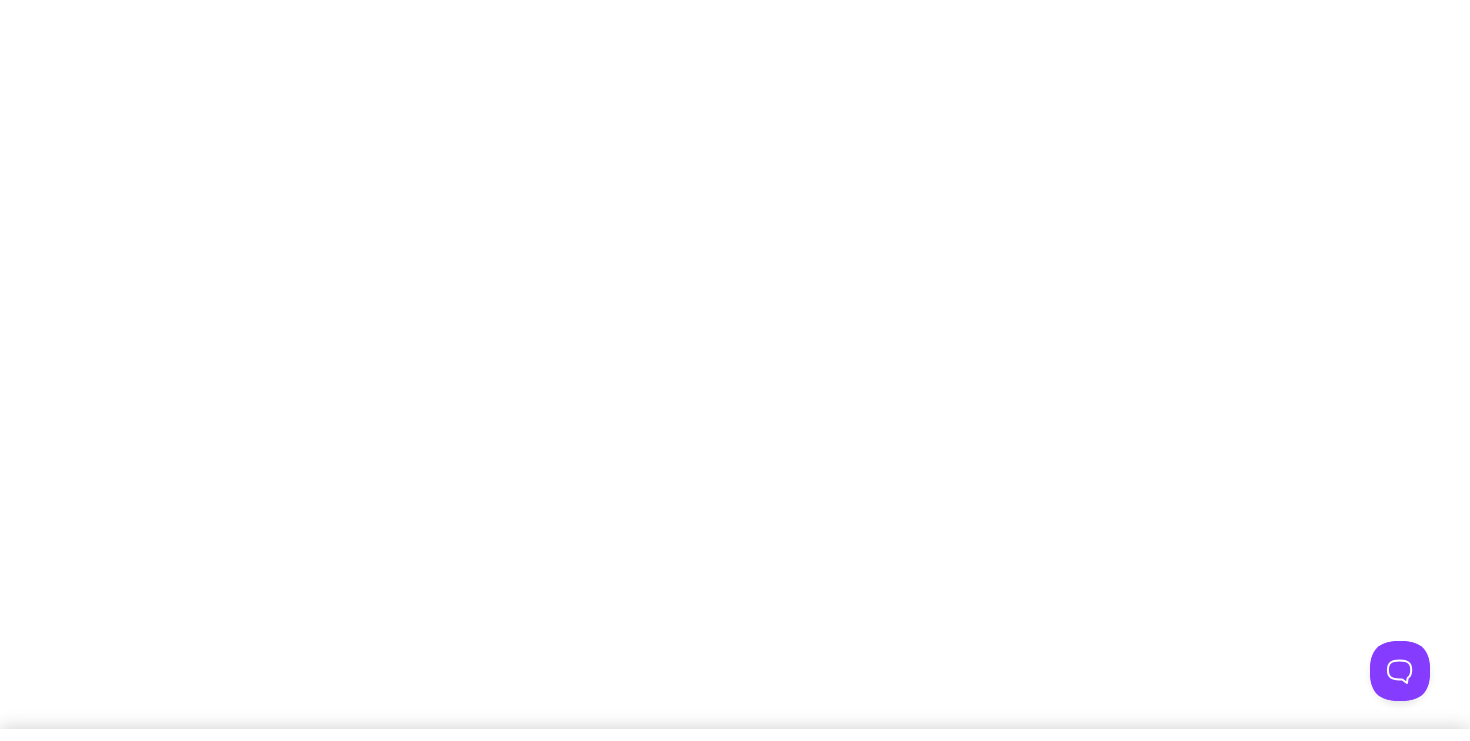 scroll, scrollTop: 0, scrollLeft: 0, axis: both 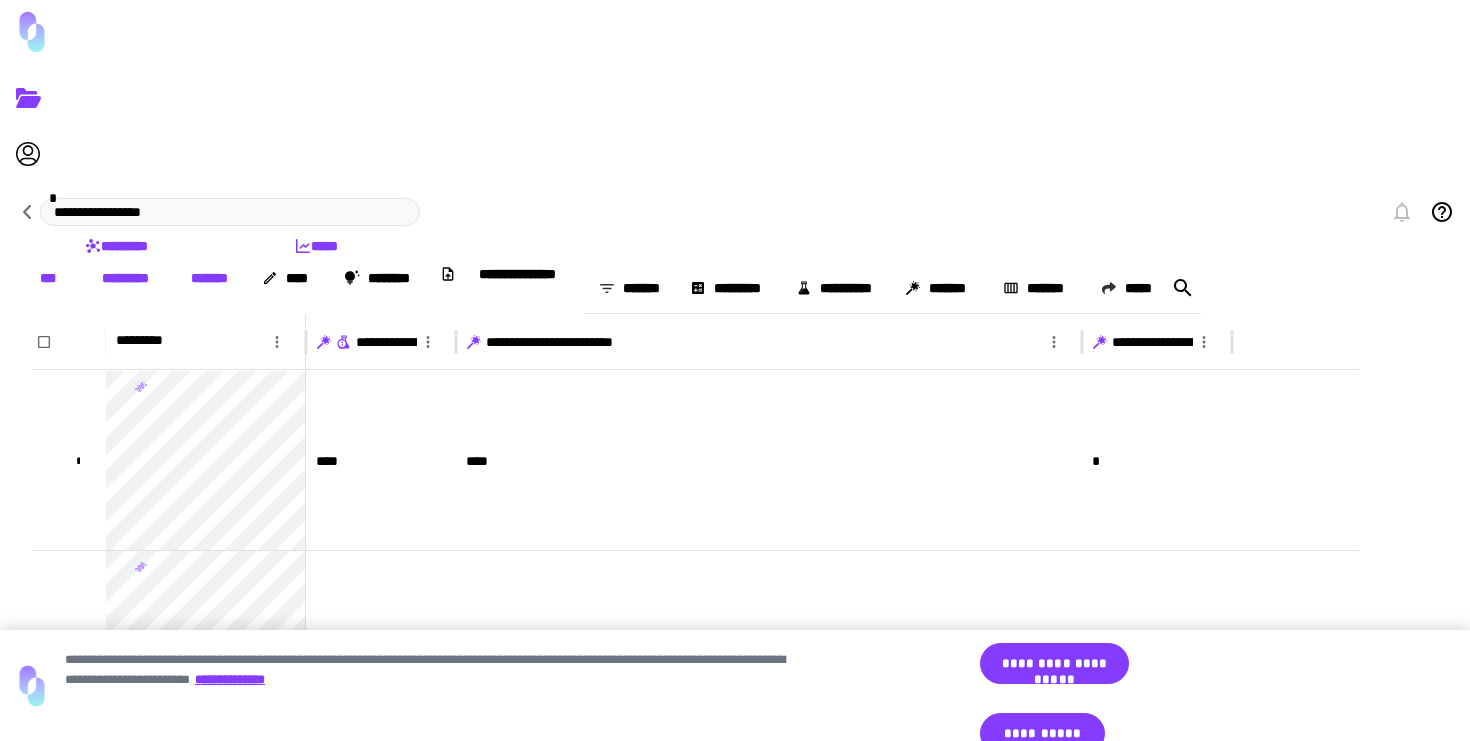click 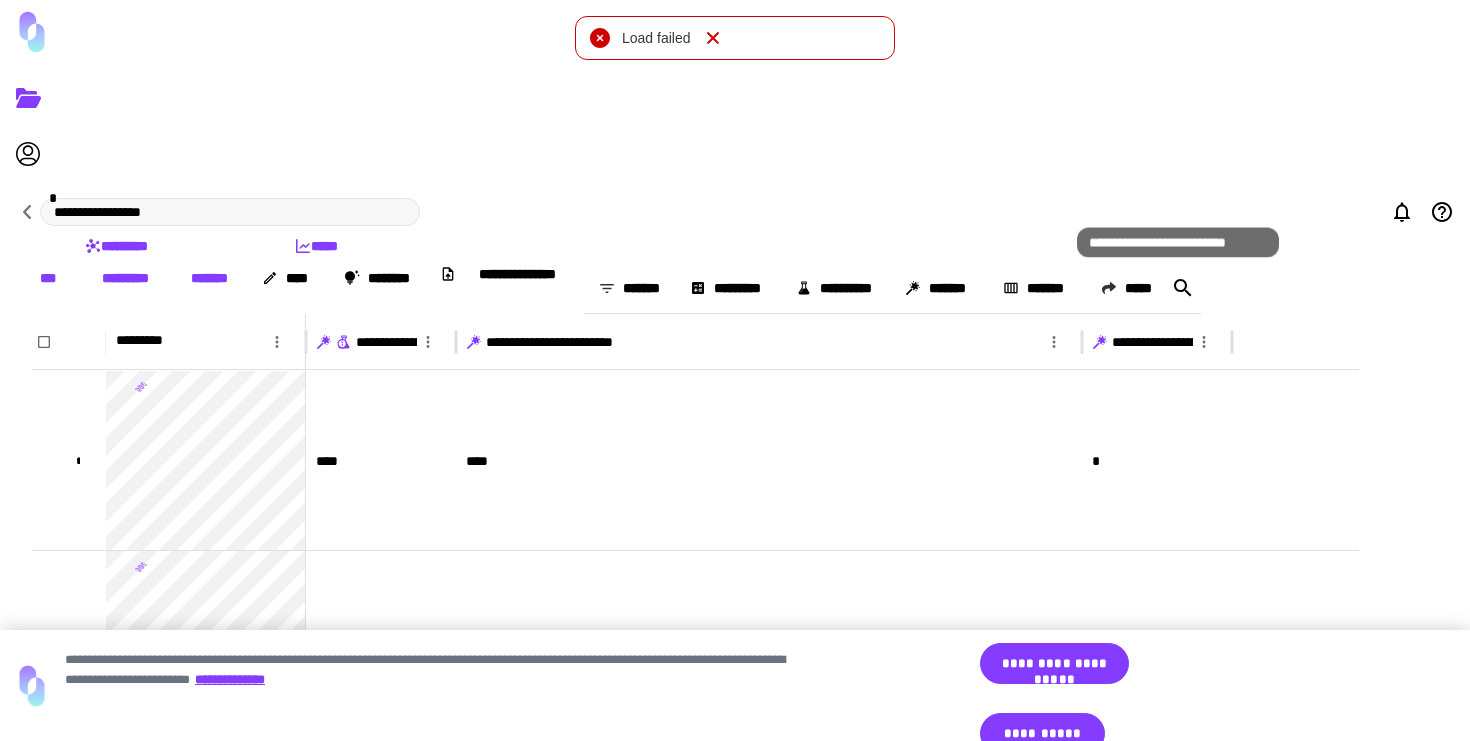 click 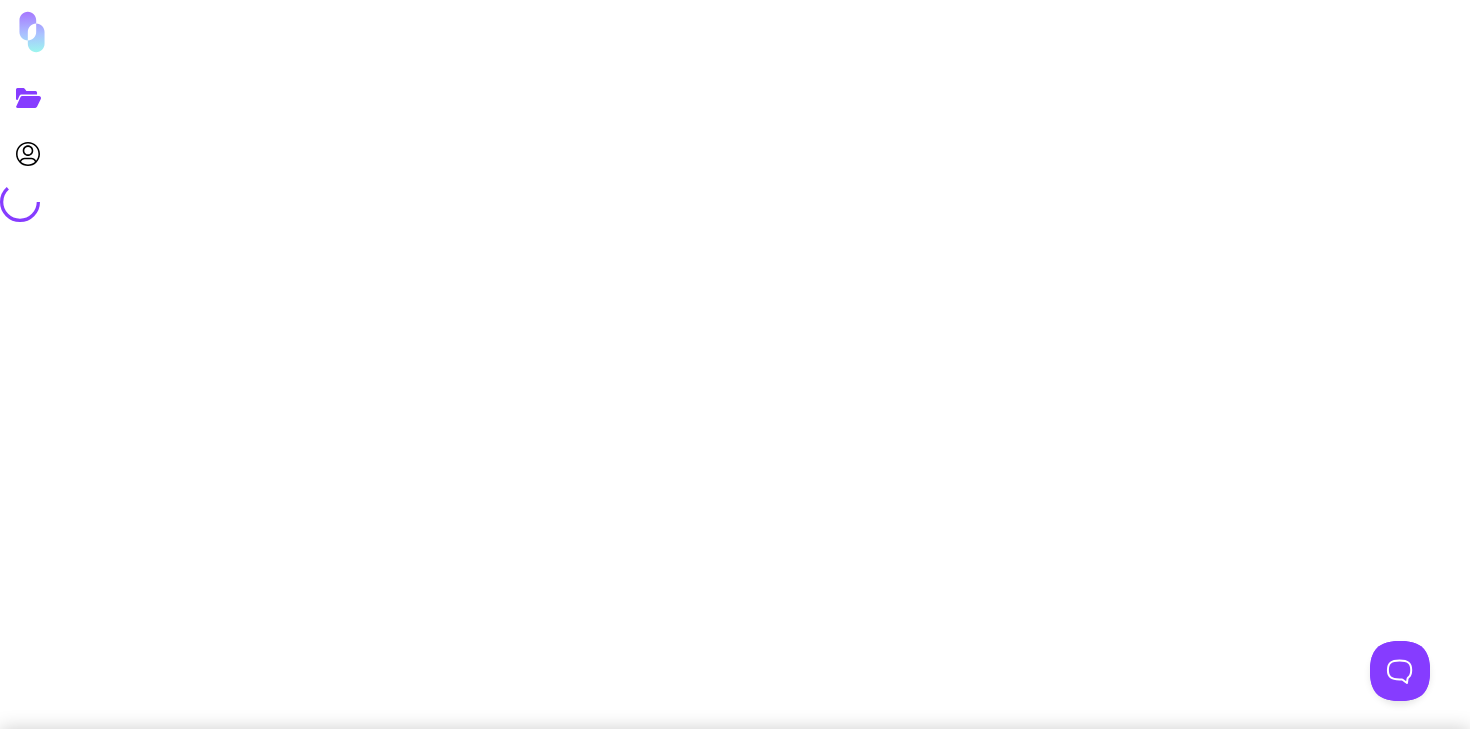 scroll, scrollTop: 0, scrollLeft: 0, axis: both 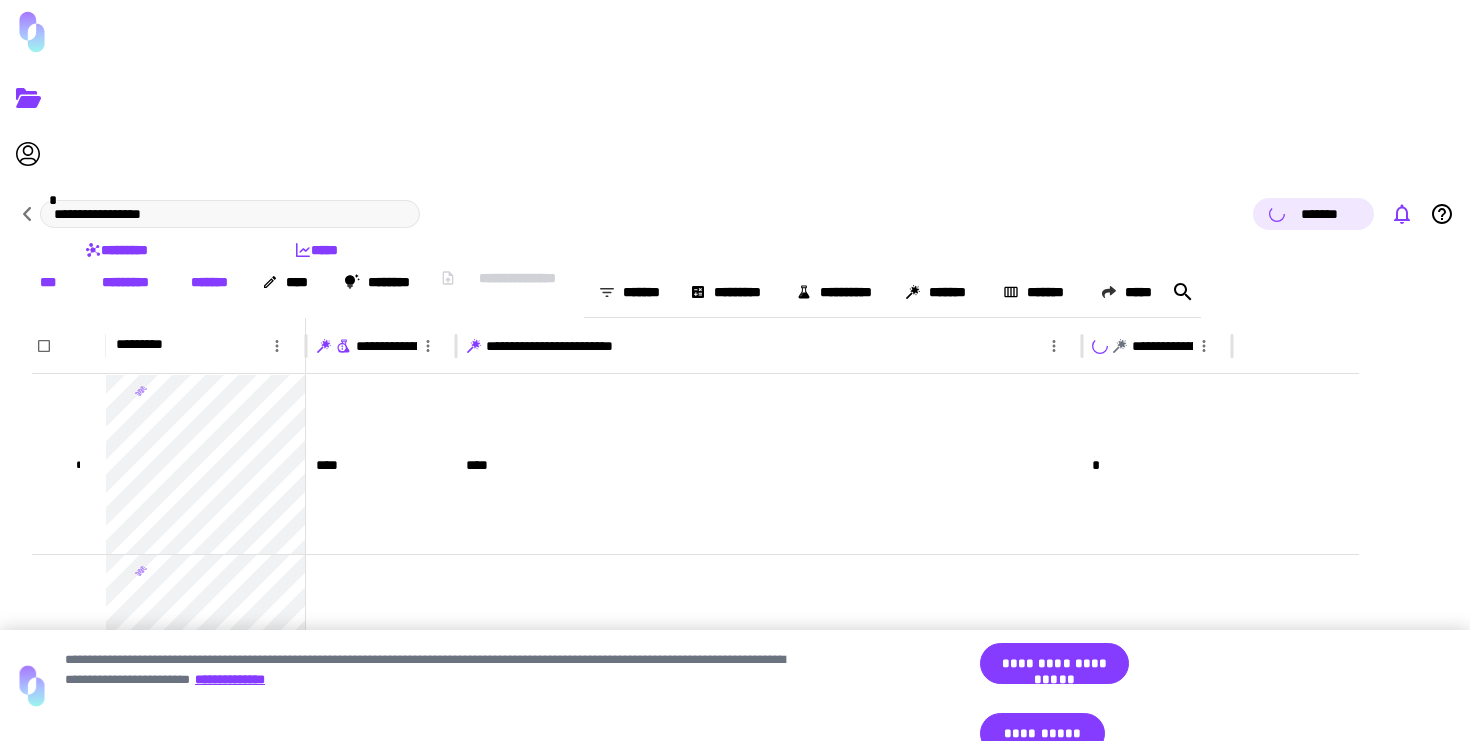 click 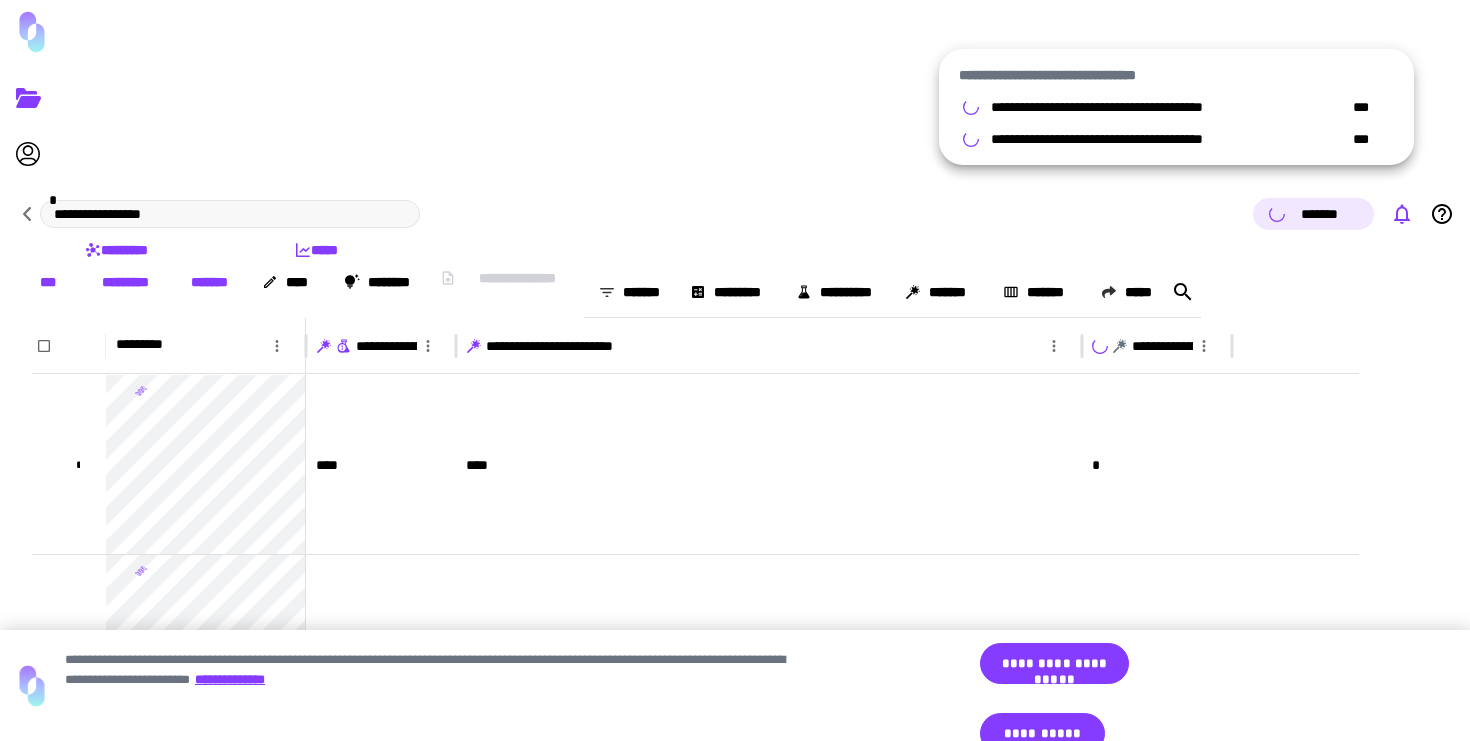 click at bounding box center (735, 370) 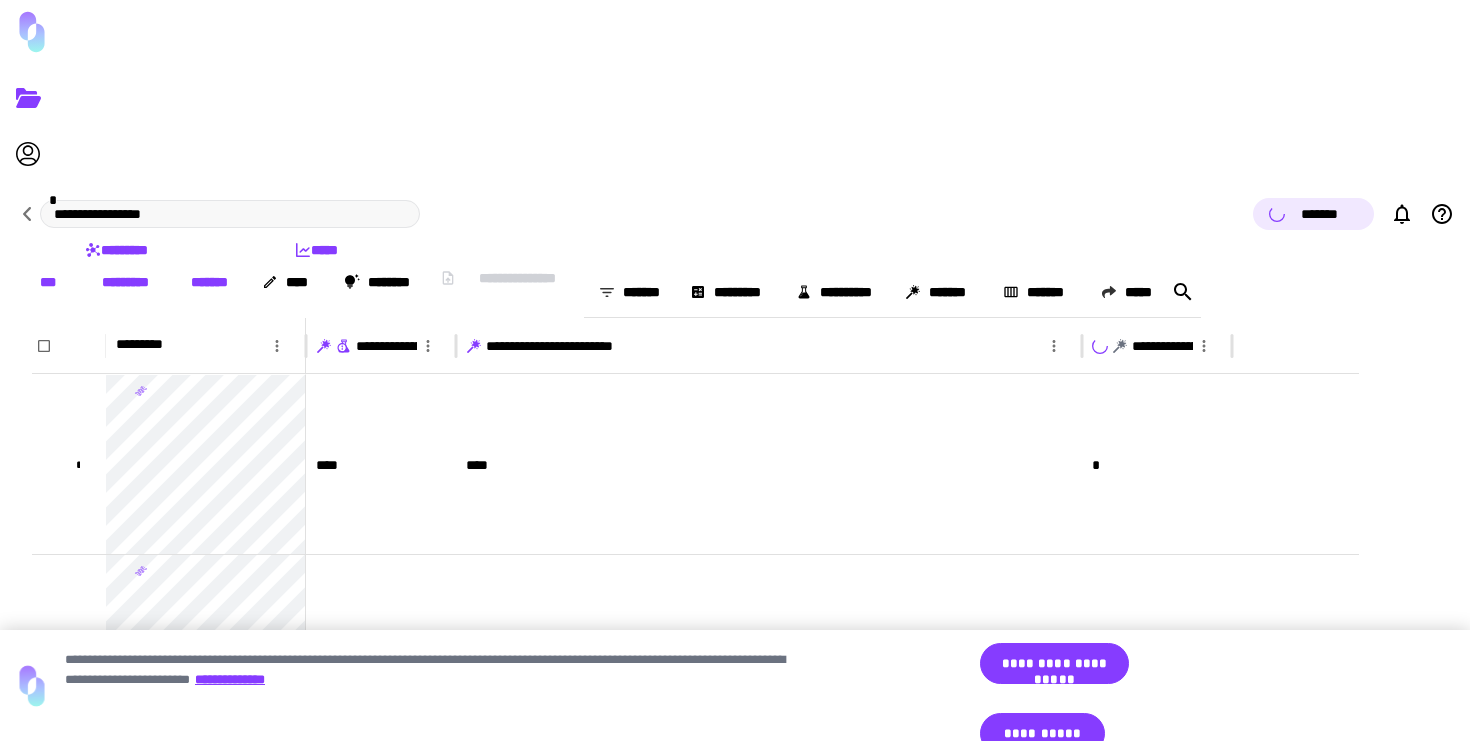 type 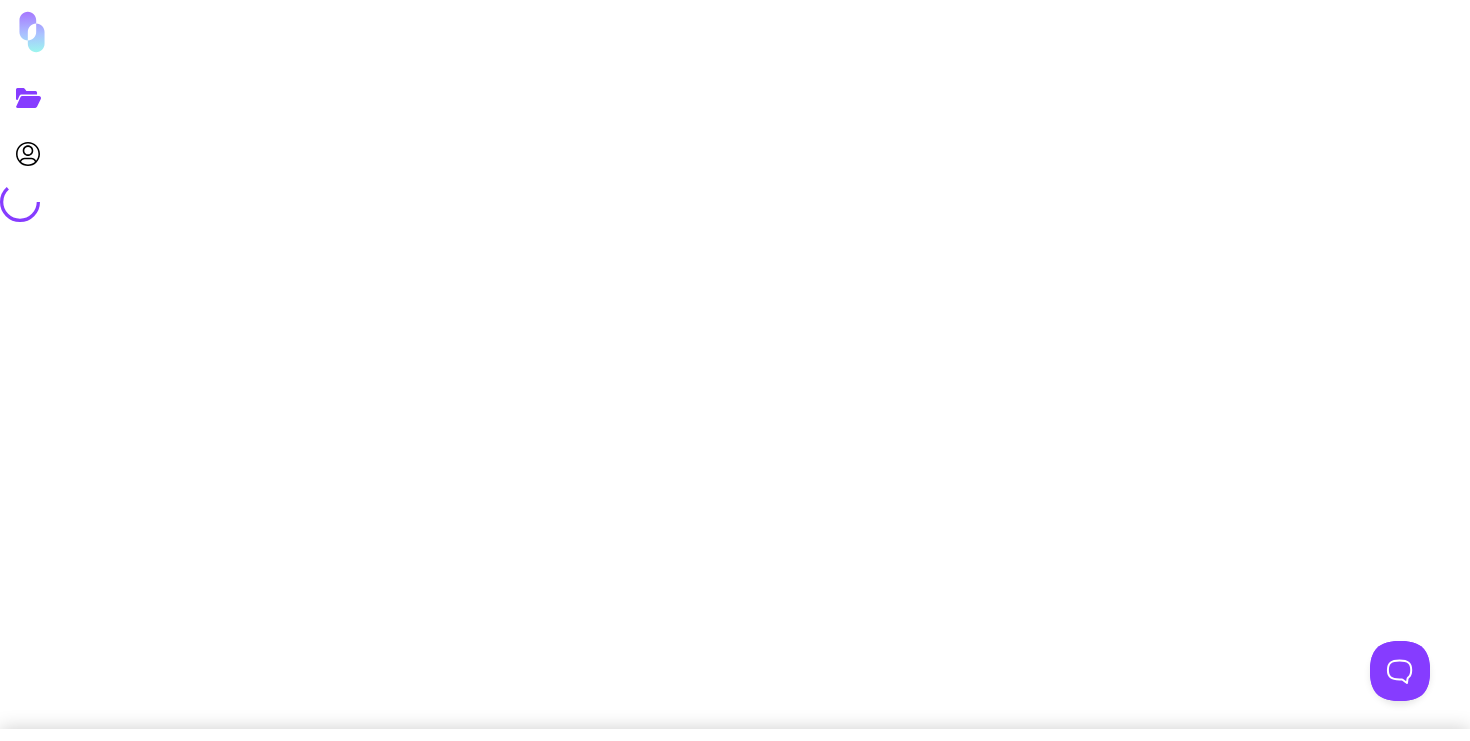 scroll, scrollTop: 0, scrollLeft: 0, axis: both 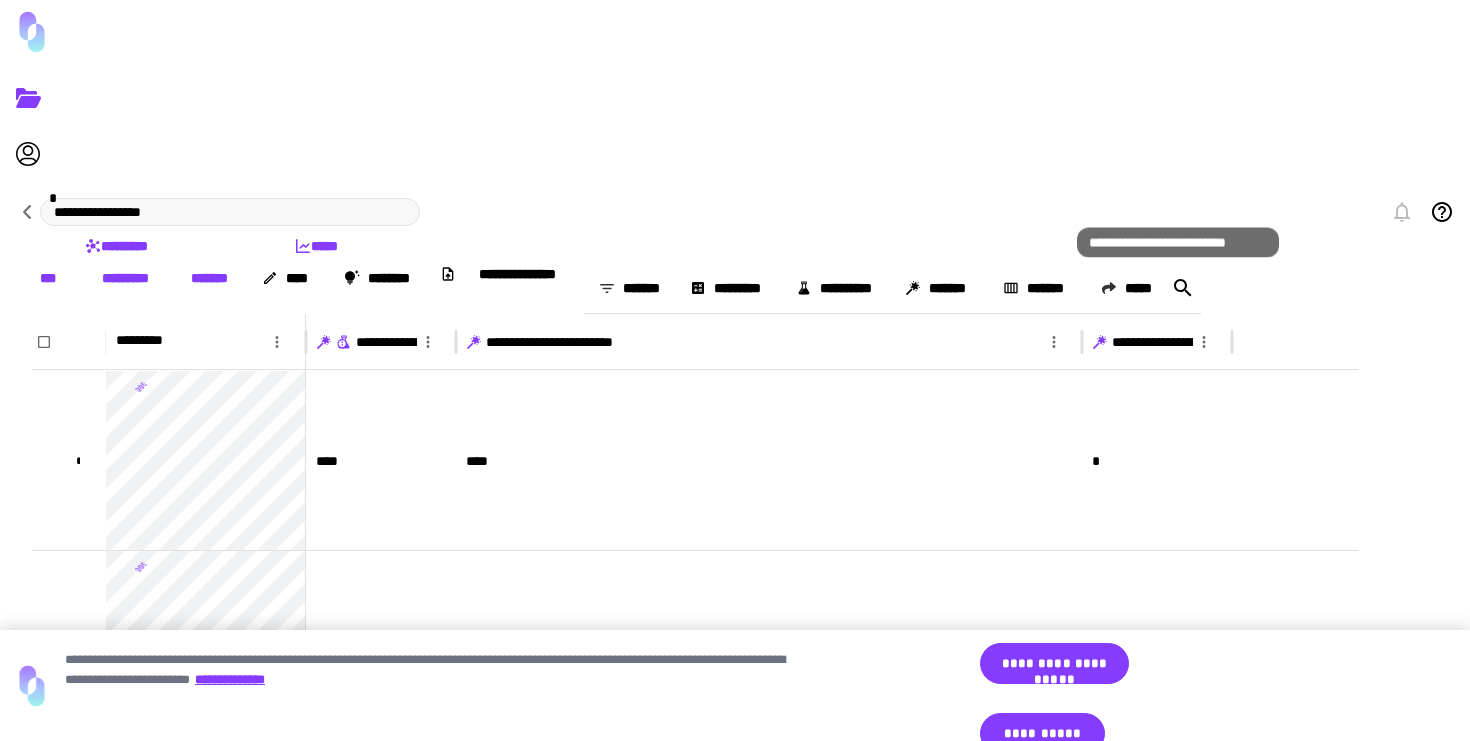 click 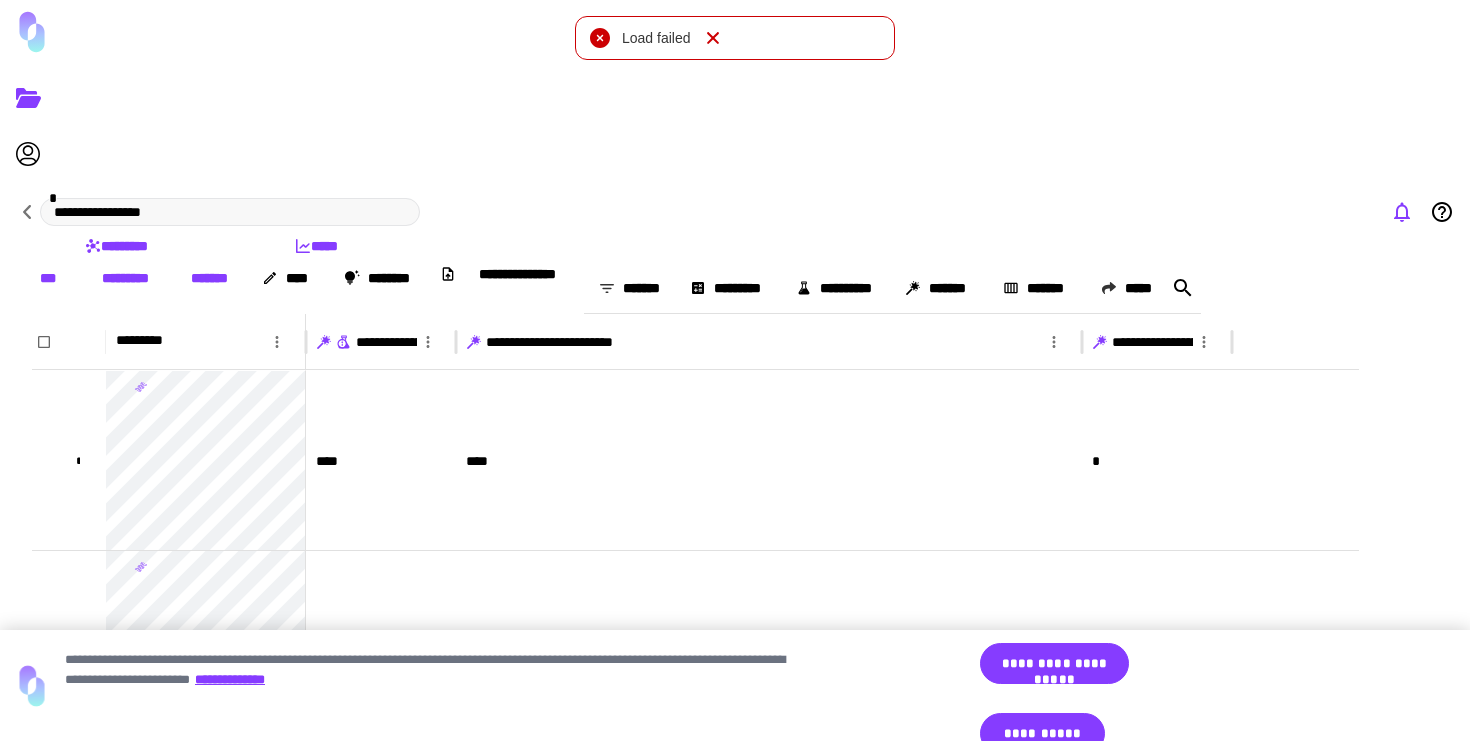 click 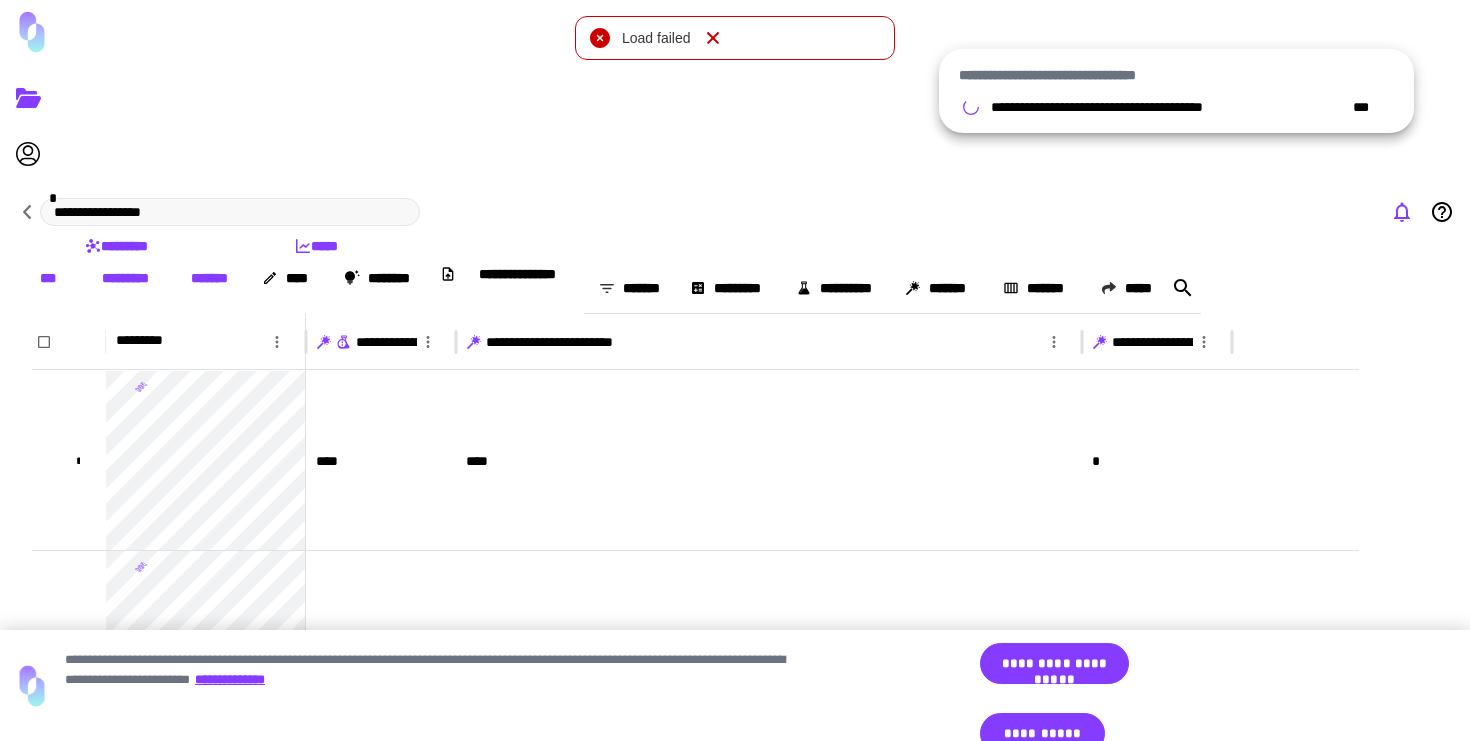 click at bounding box center [735, 370] 